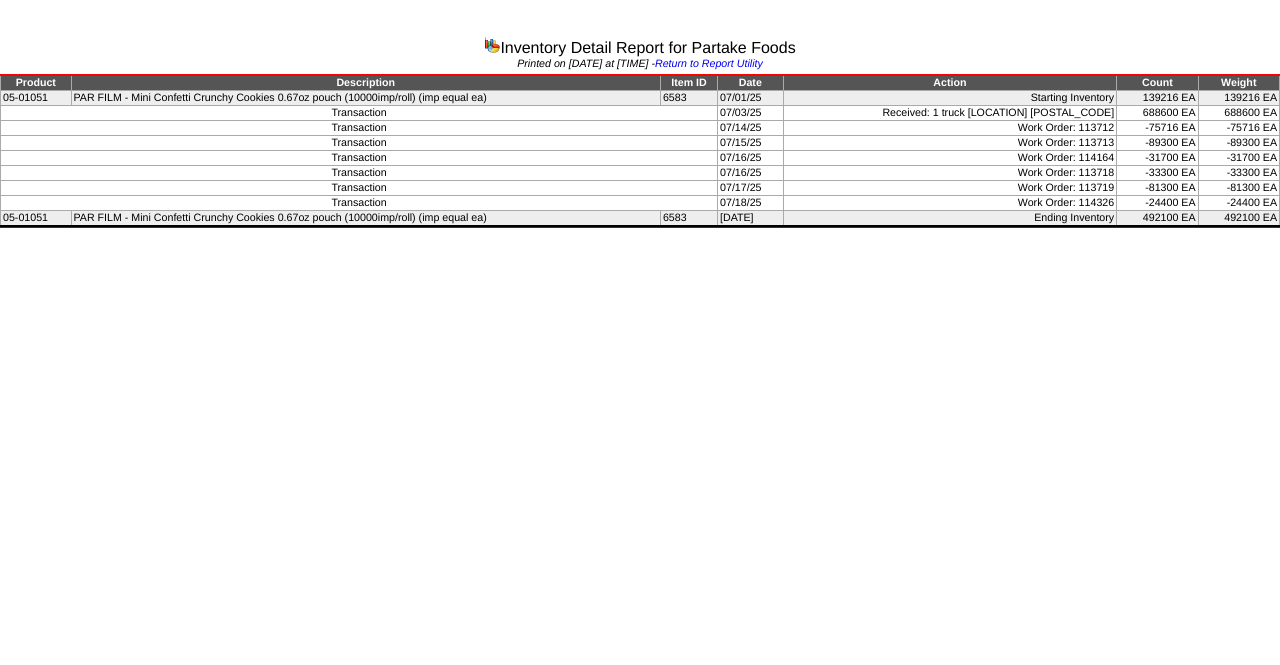 scroll, scrollTop: 0, scrollLeft: 0, axis: both 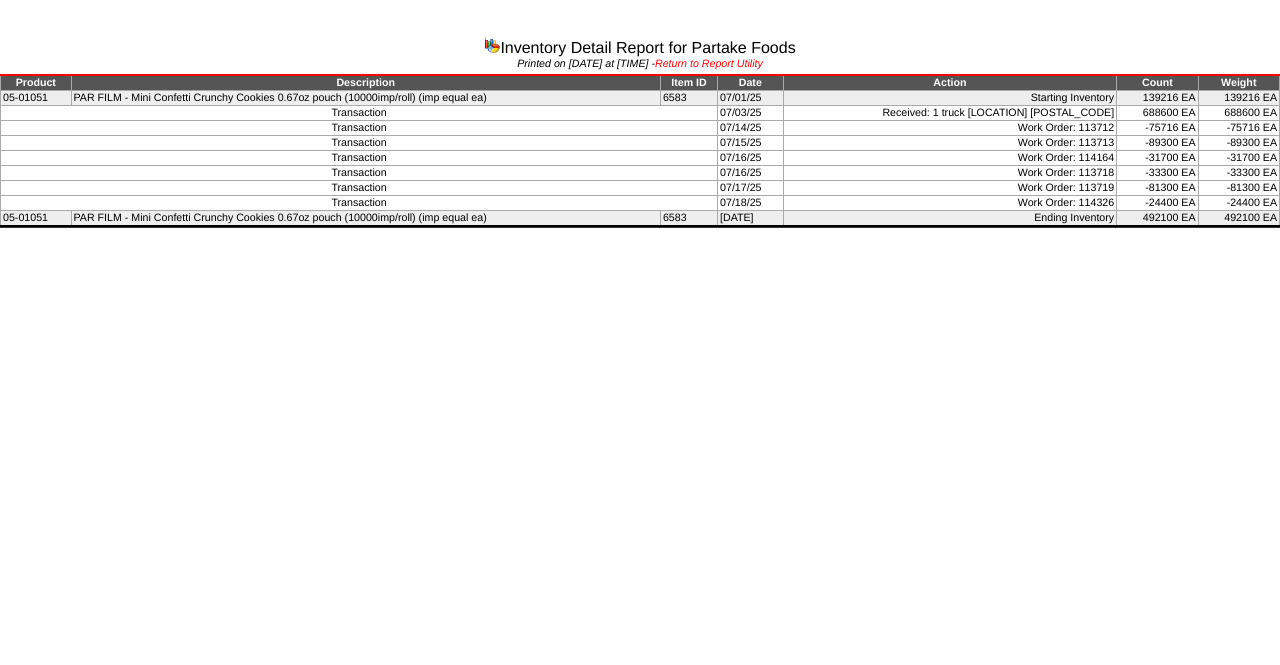 click on "Return to Report Utility" at bounding box center (709, 64) 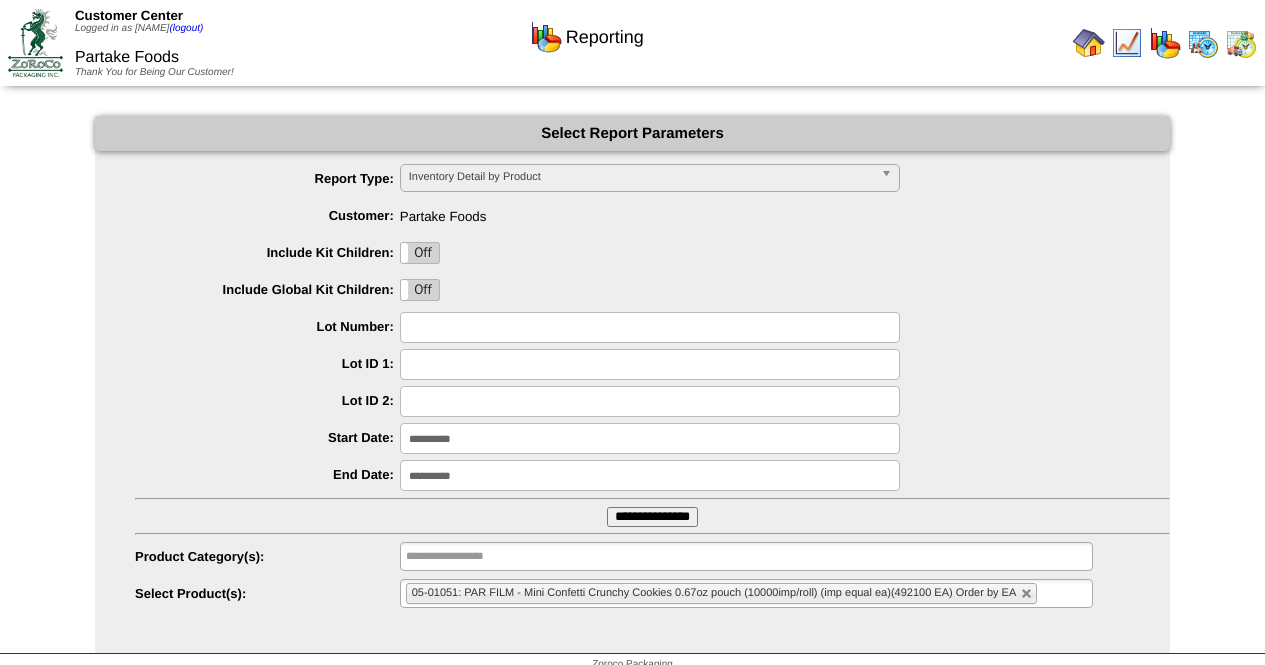 scroll, scrollTop: 0, scrollLeft: 0, axis: both 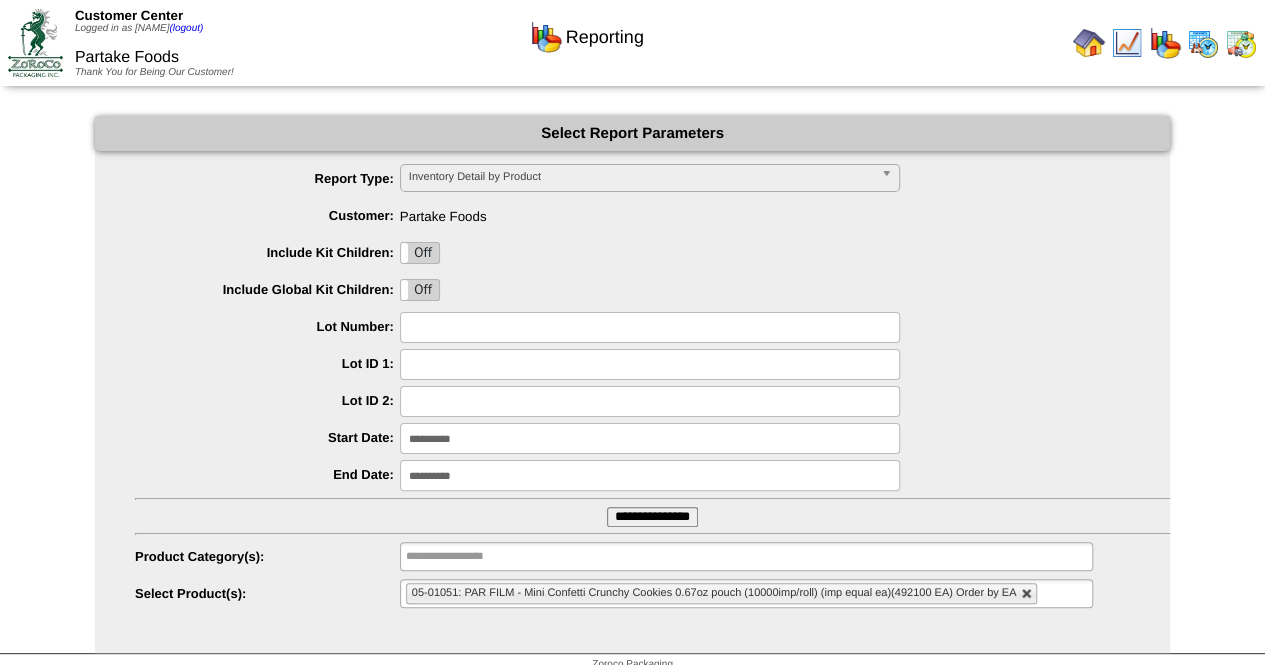 click at bounding box center [1027, 594] 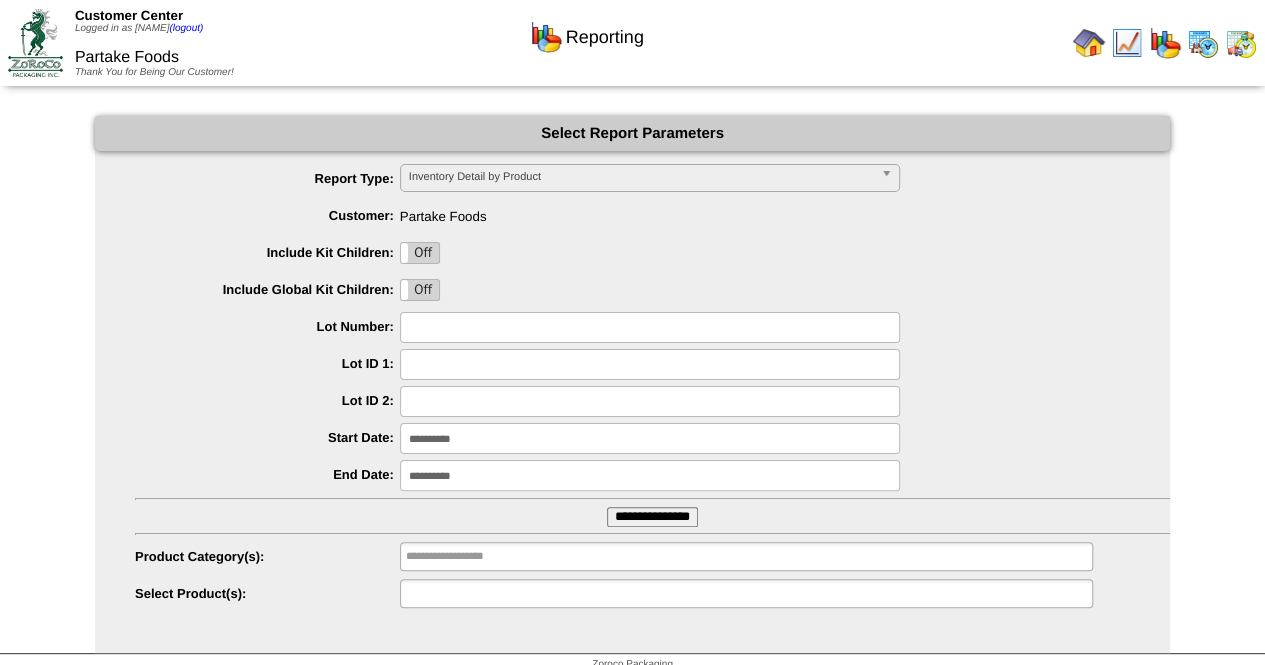 click at bounding box center (746, 593) 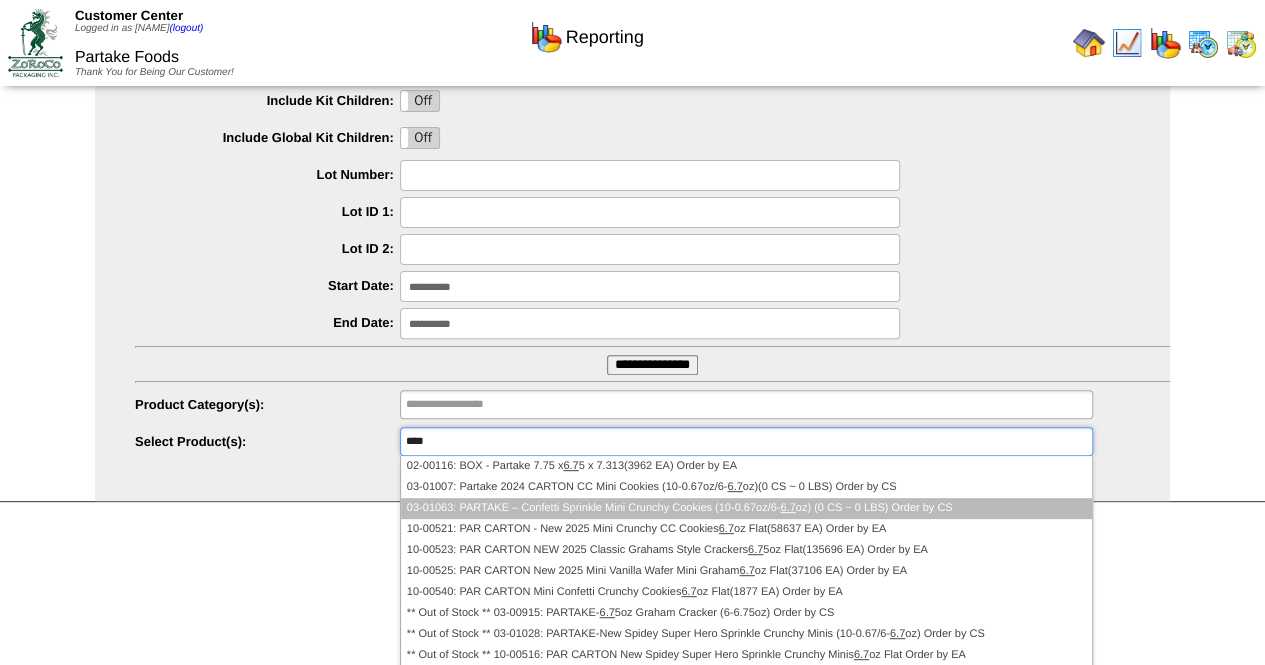 scroll, scrollTop: 16, scrollLeft: 0, axis: vertical 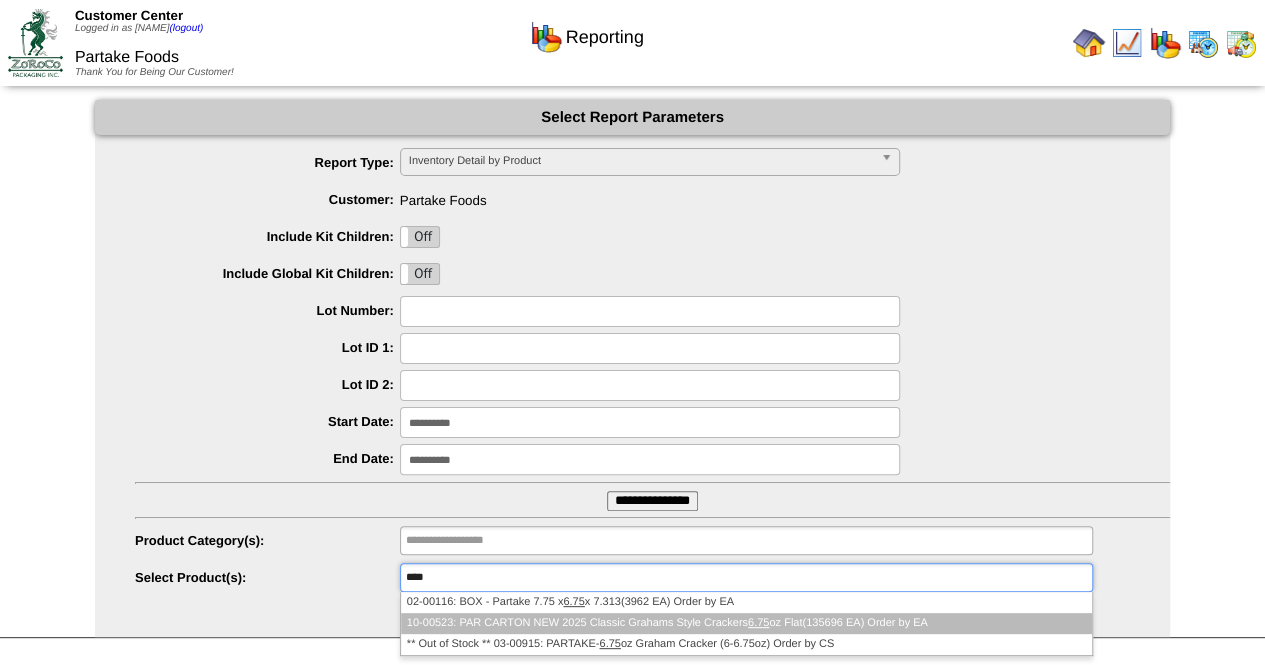 type on "****" 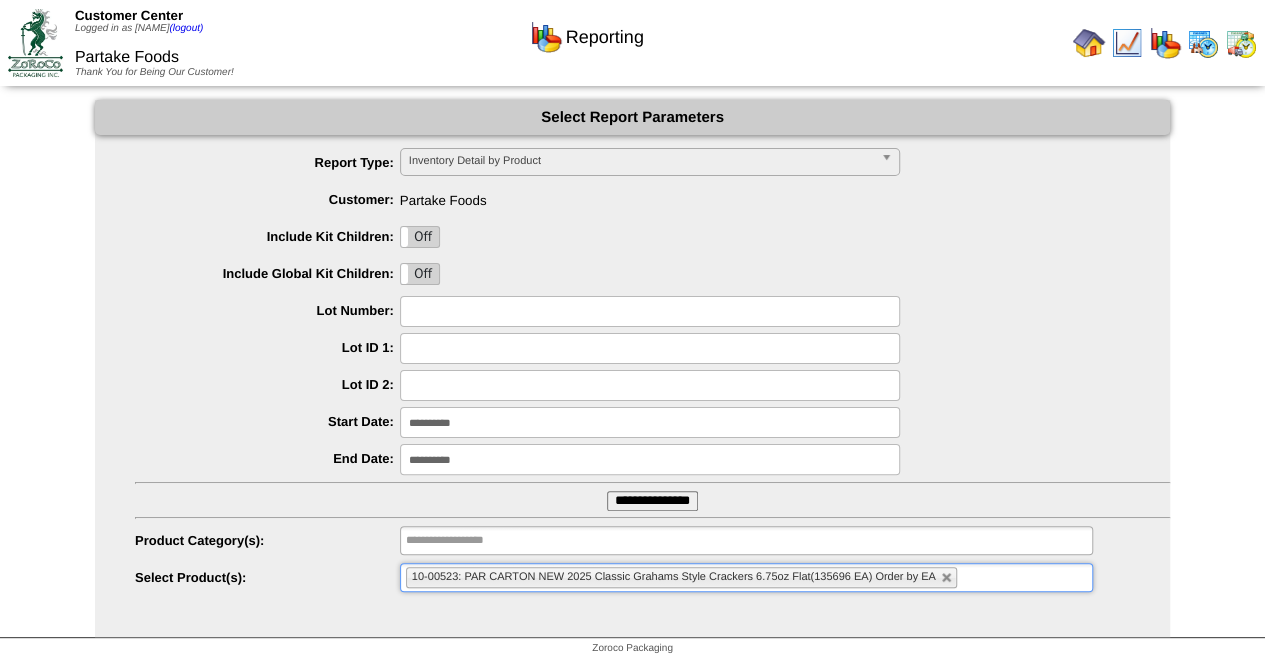 click on "**********" at bounding box center (652, 501) 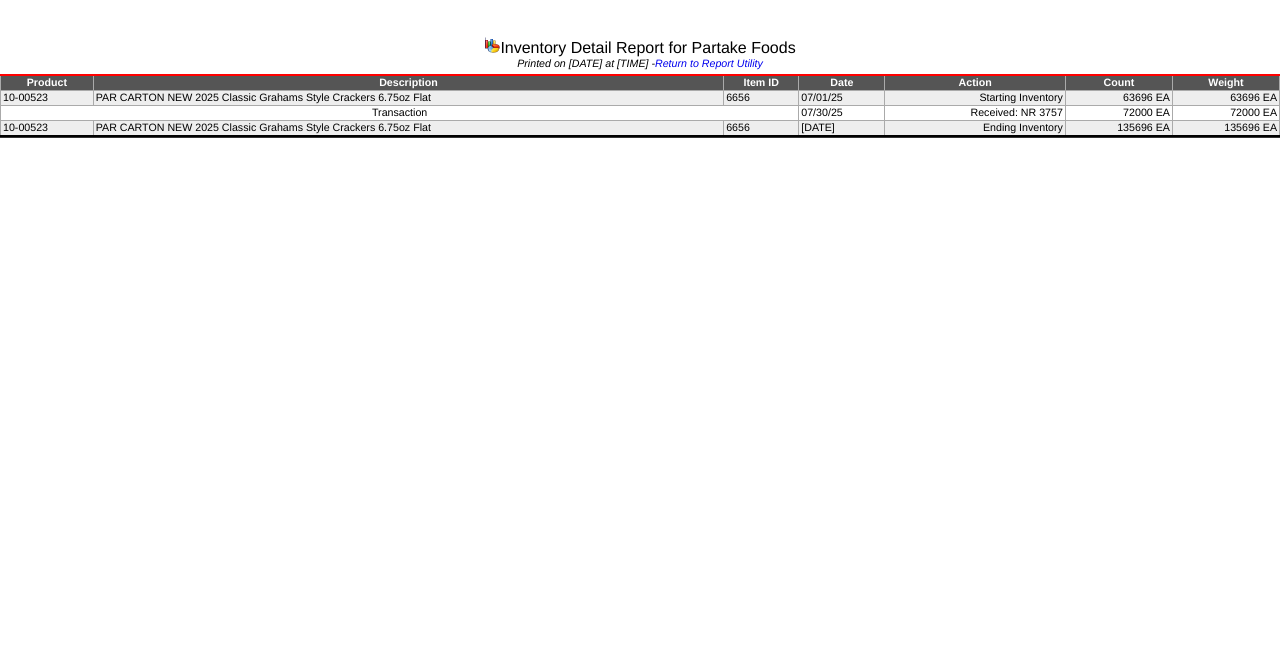scroll, scrollTop: 0, scrollLeft: 0, axis: both 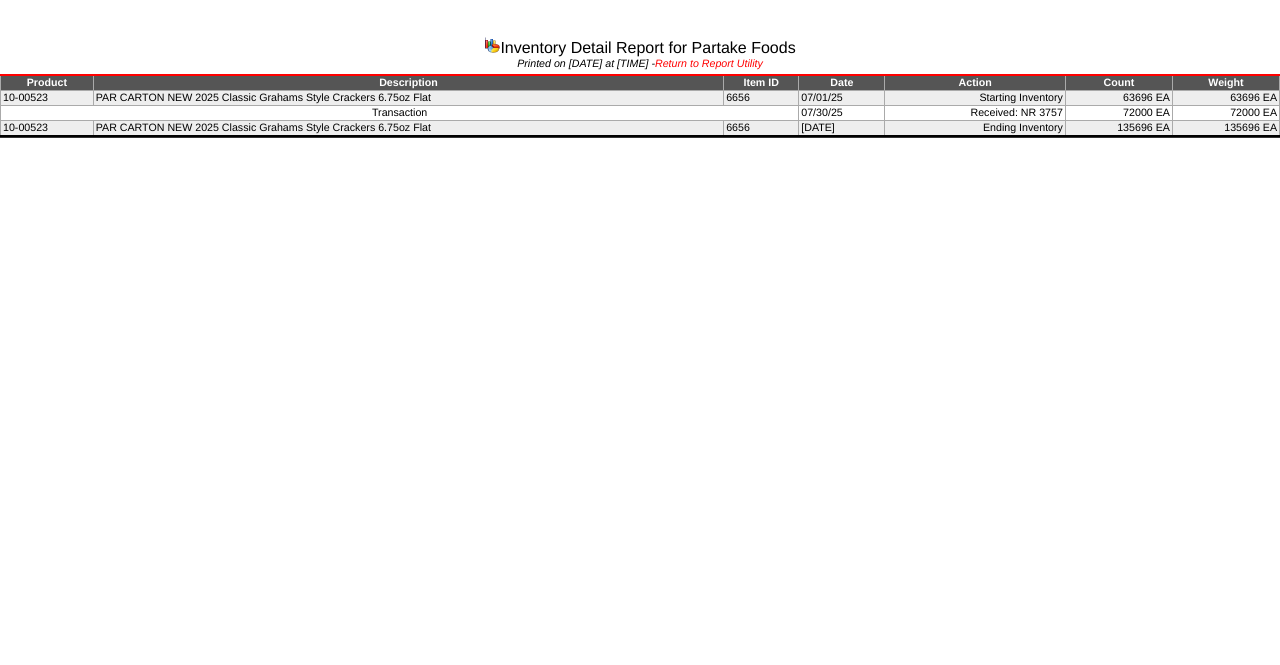 click on "Return to Report Utility" at bounding box center (709, 64) 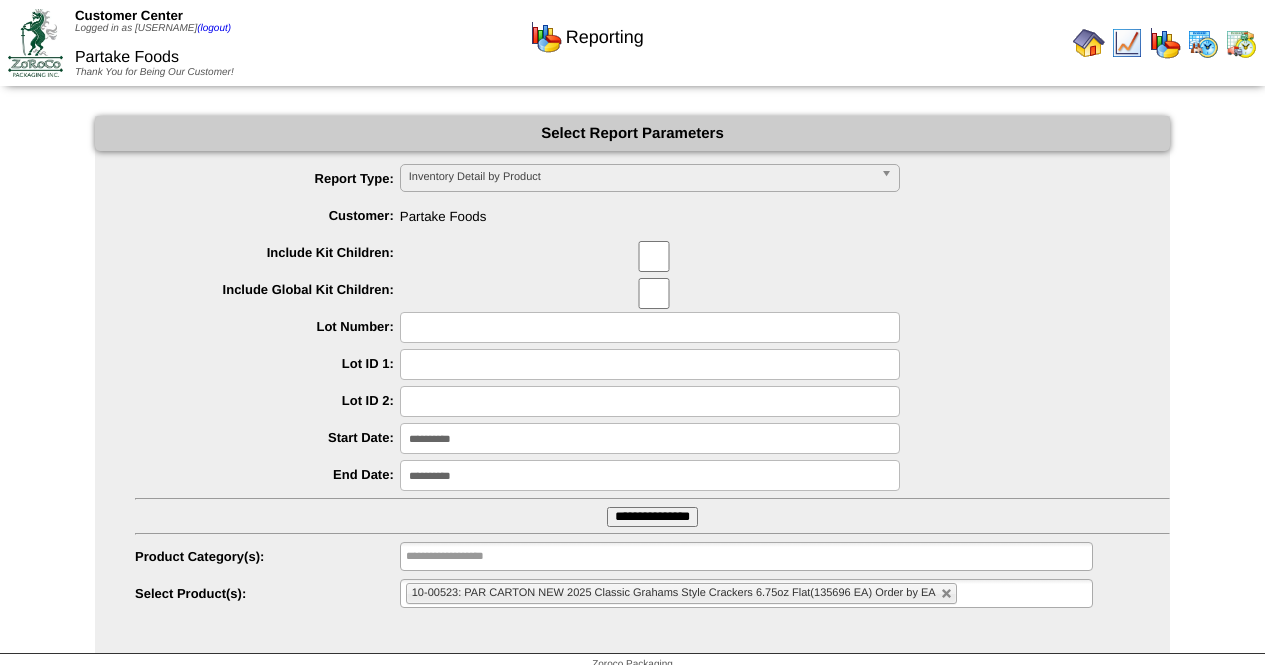 scroll, scrollTop: 0, scrollLeft: 0, axis: both 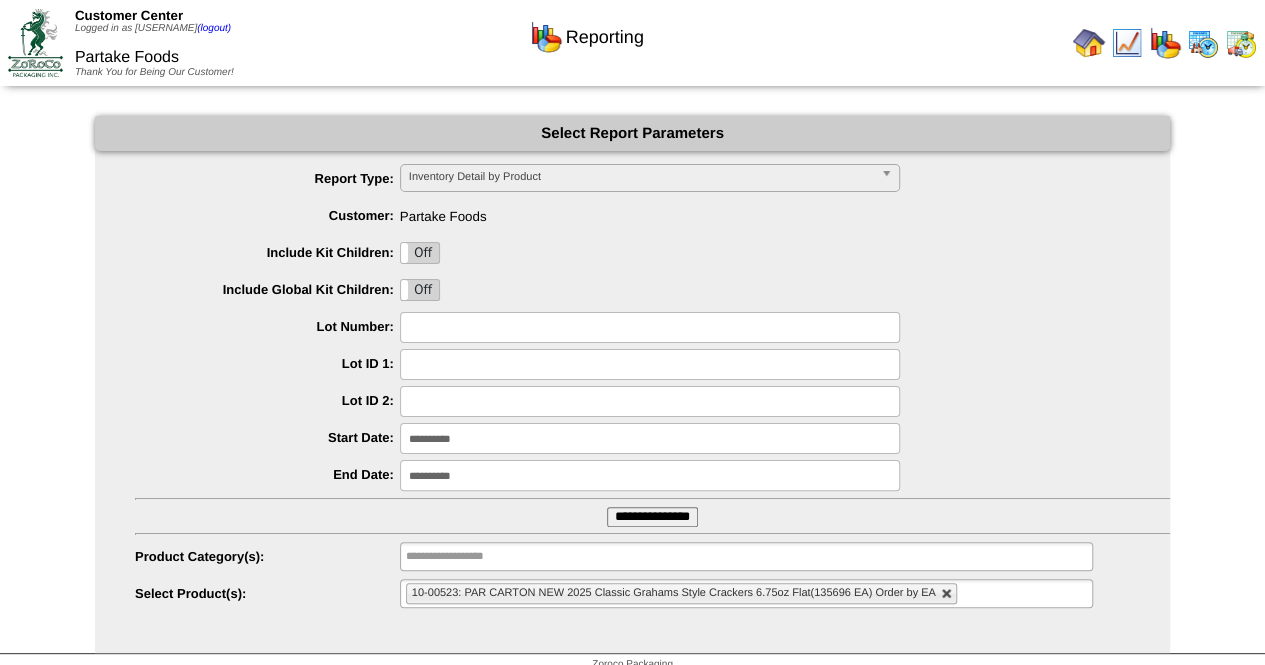 click at bounding box center (947, 594) 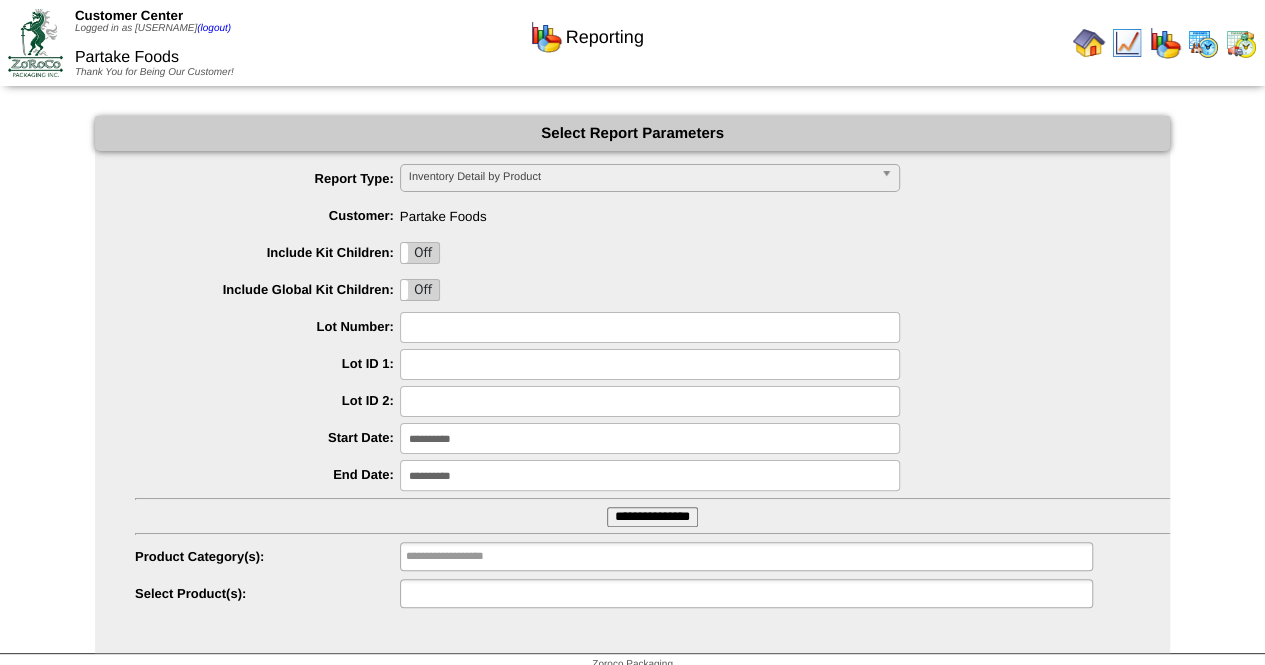 click at bounding box center [746, 593] 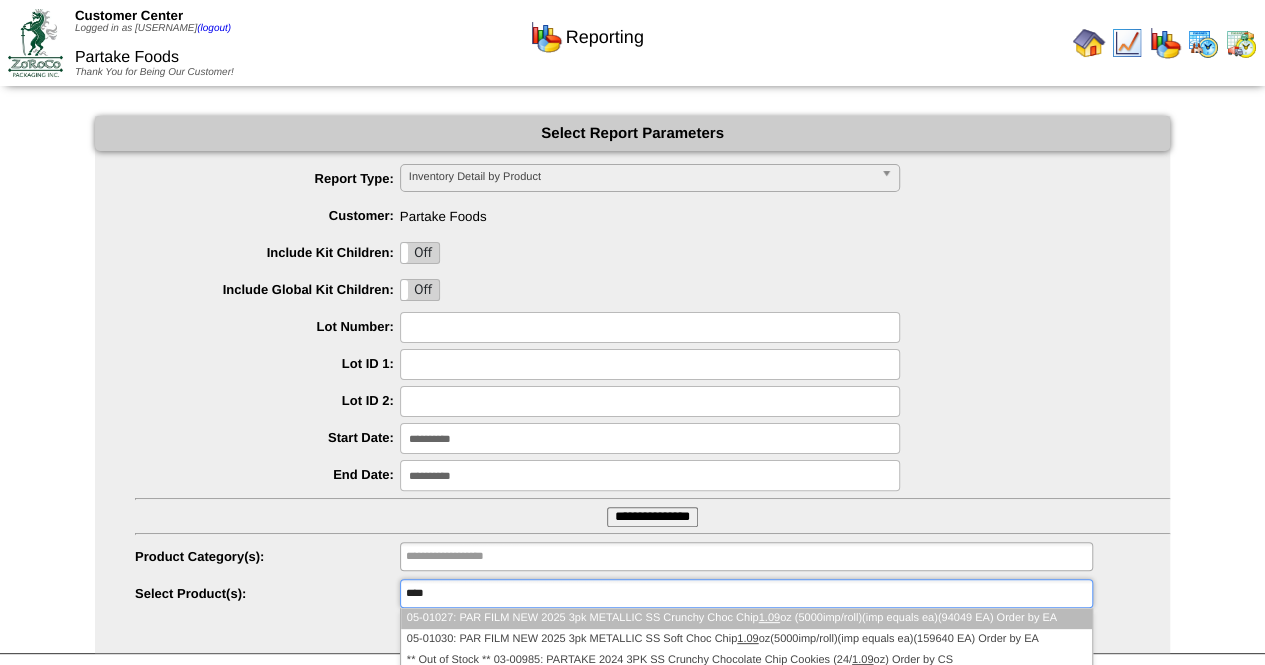 type on "****" 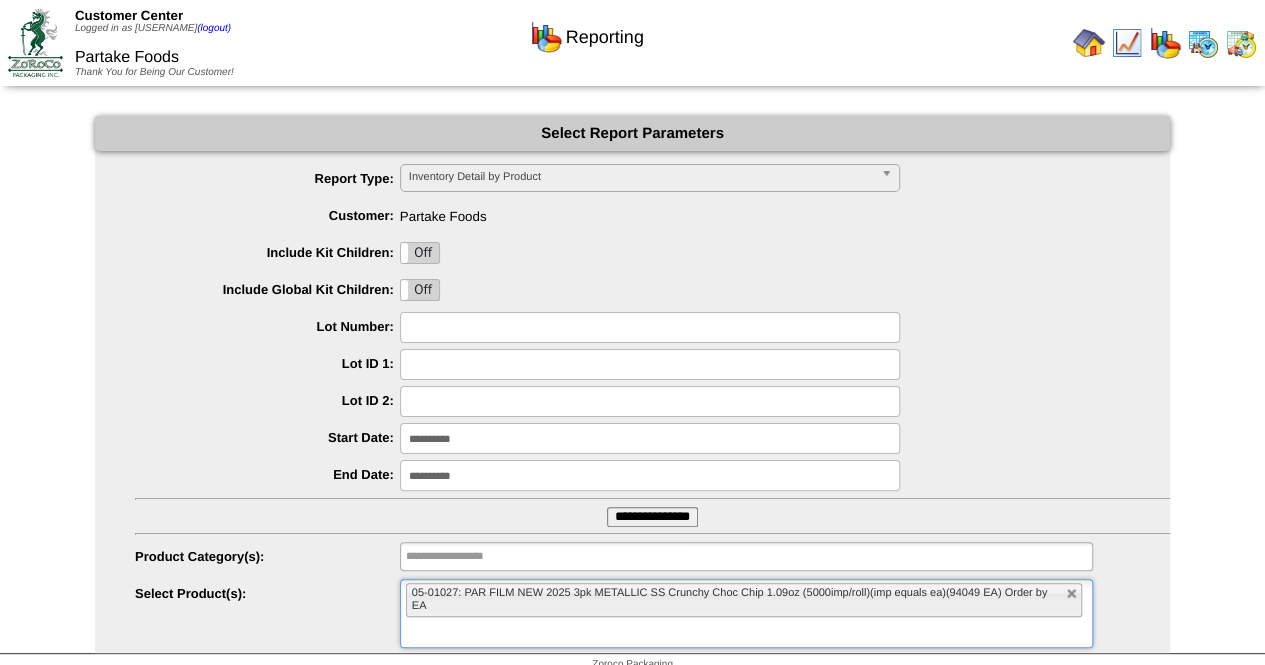 click on "**********" at bounding box center (652, 594) 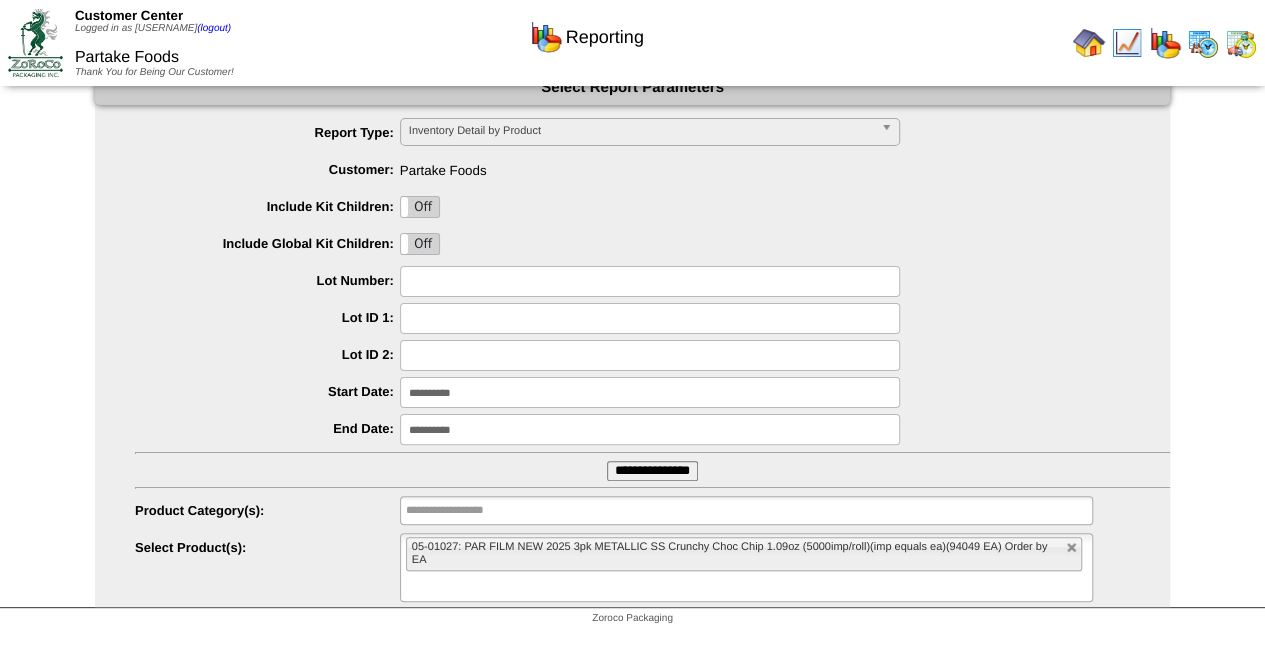 scroll, scrollTop: 66, scrollLeft: 0, axis: vertical 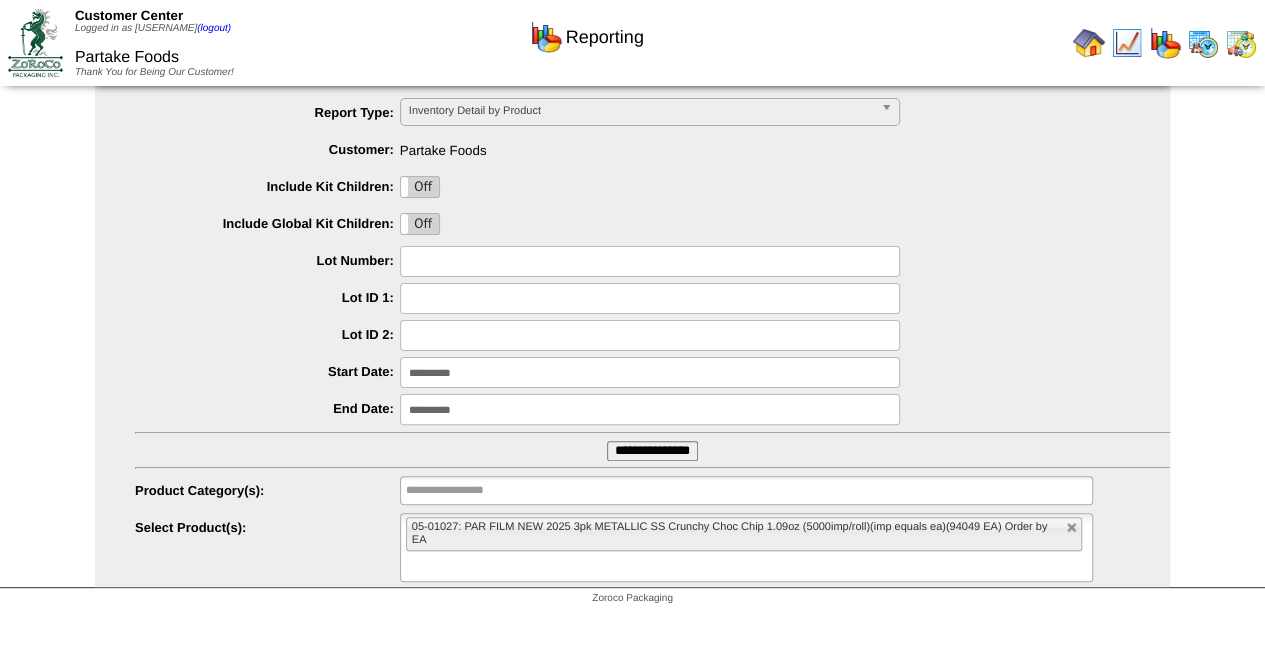 click on "**********" at bounding box center (652, 451) 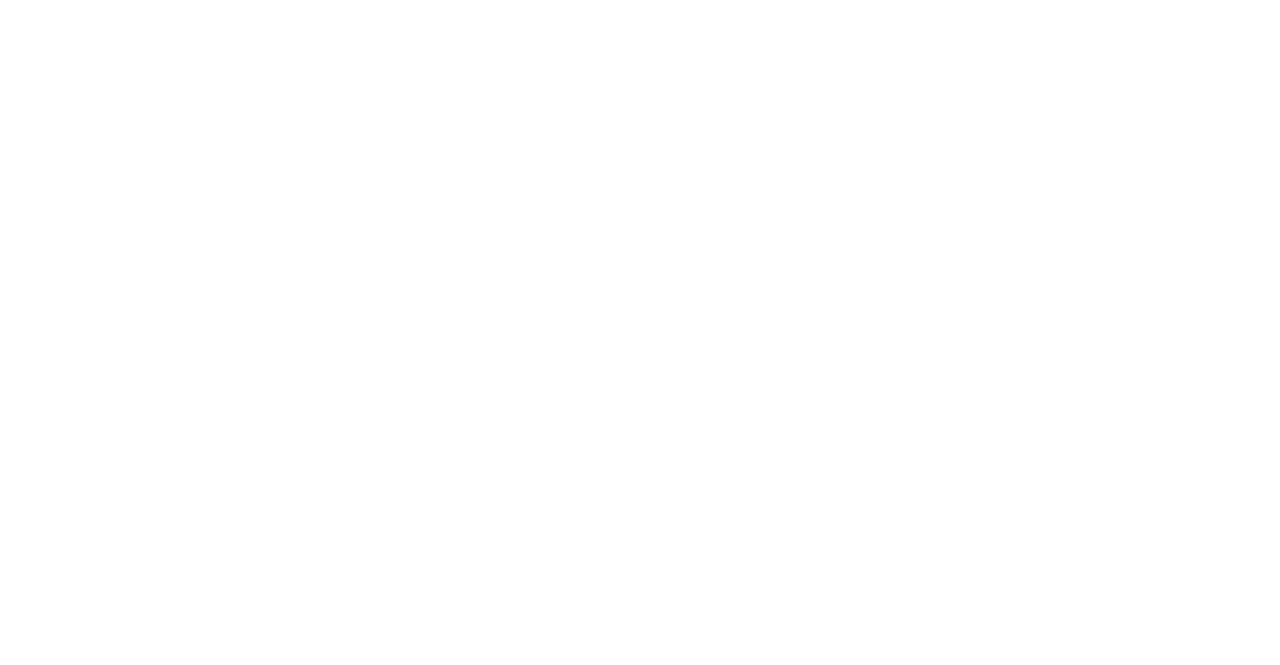 scroll, scrollTop: 0, scrollLeft: 0, axis: both 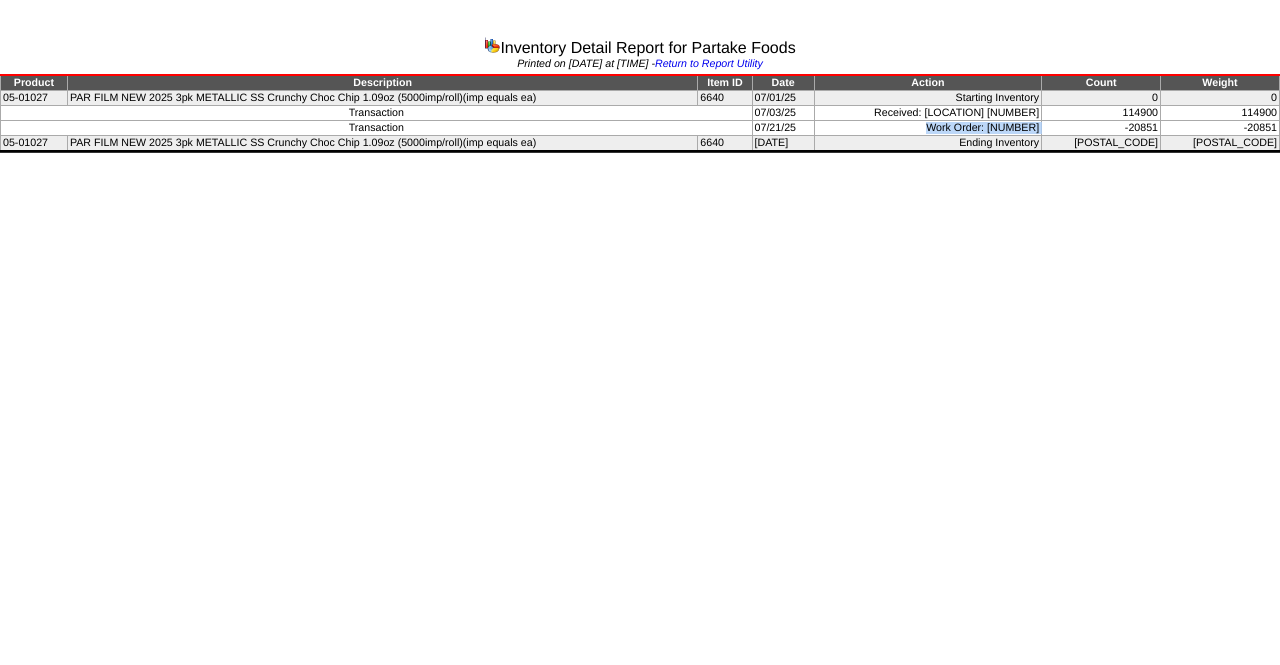 drag, startPoint x: 1052, startPoint y: 122, endPoint x: 1158, endPoint y: 129, distance: 106.23088 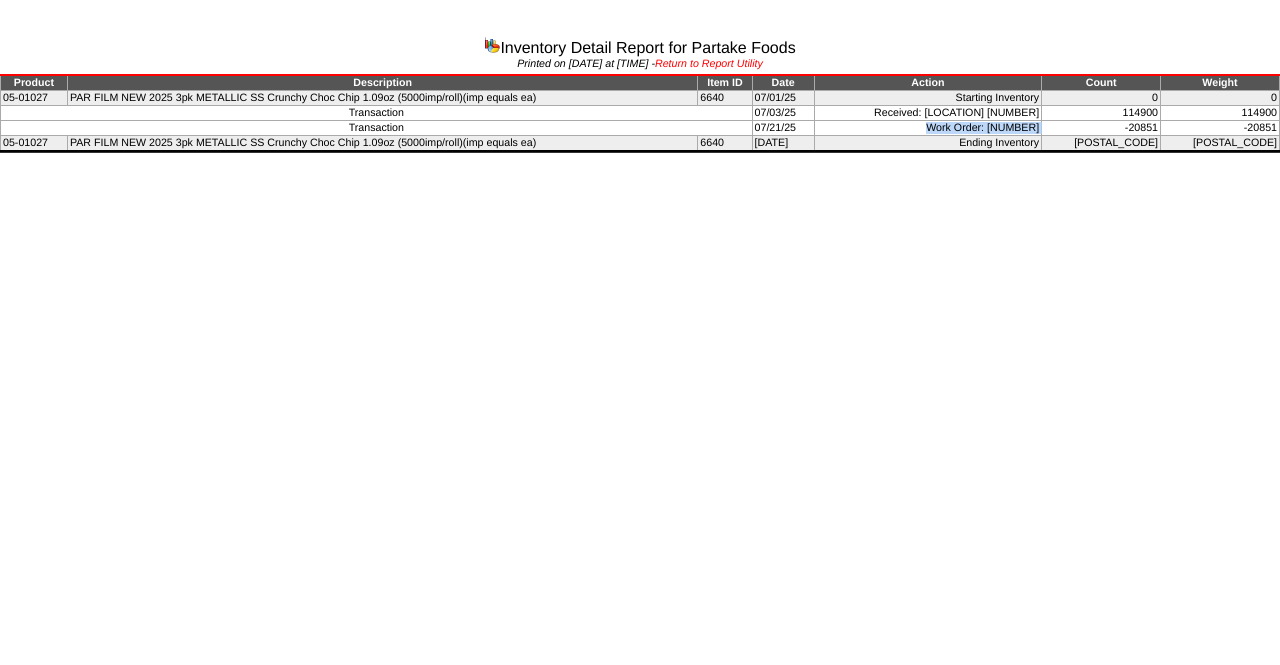 click on "Return to Report Utility" at bounding box center [709, 64] 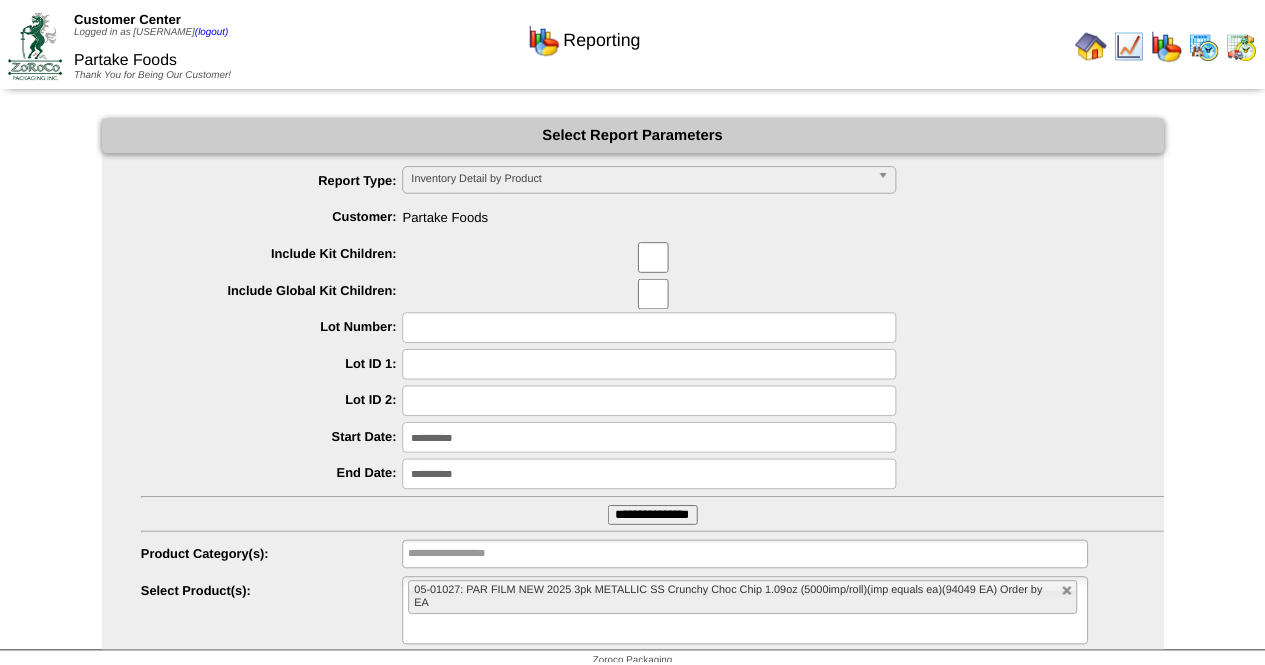scroll, scrollTop: 0, scrollLeft: 0, axis: both 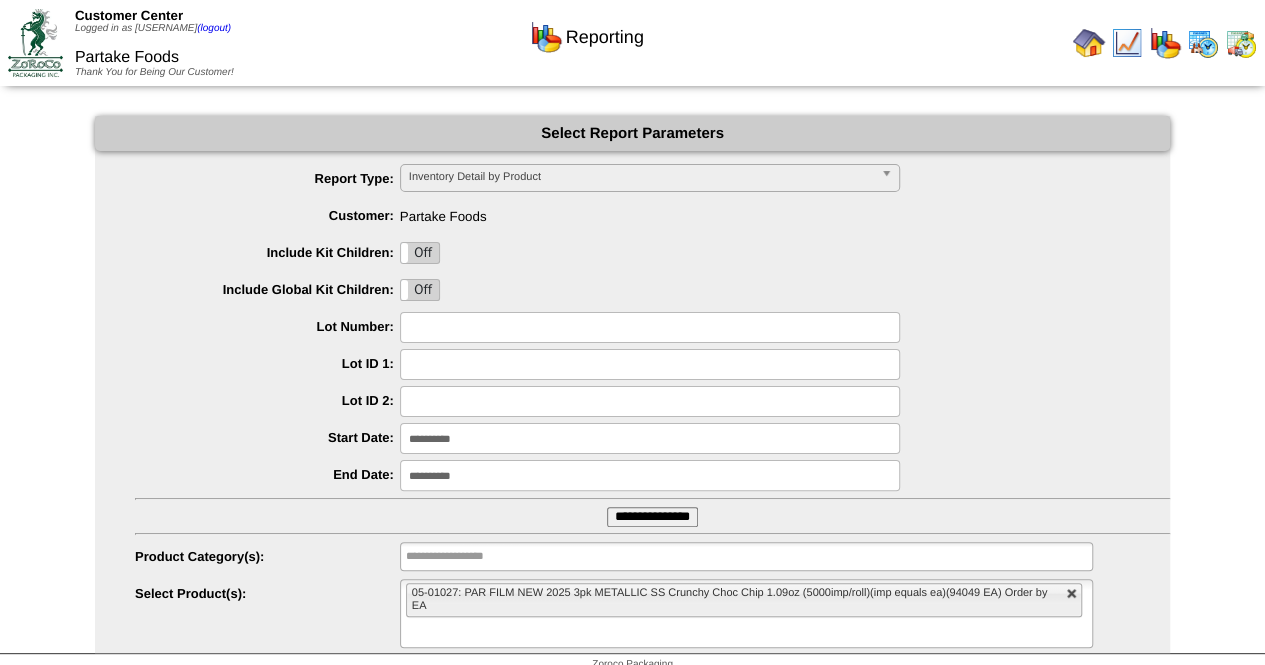click at bounding box center [1072, 594] 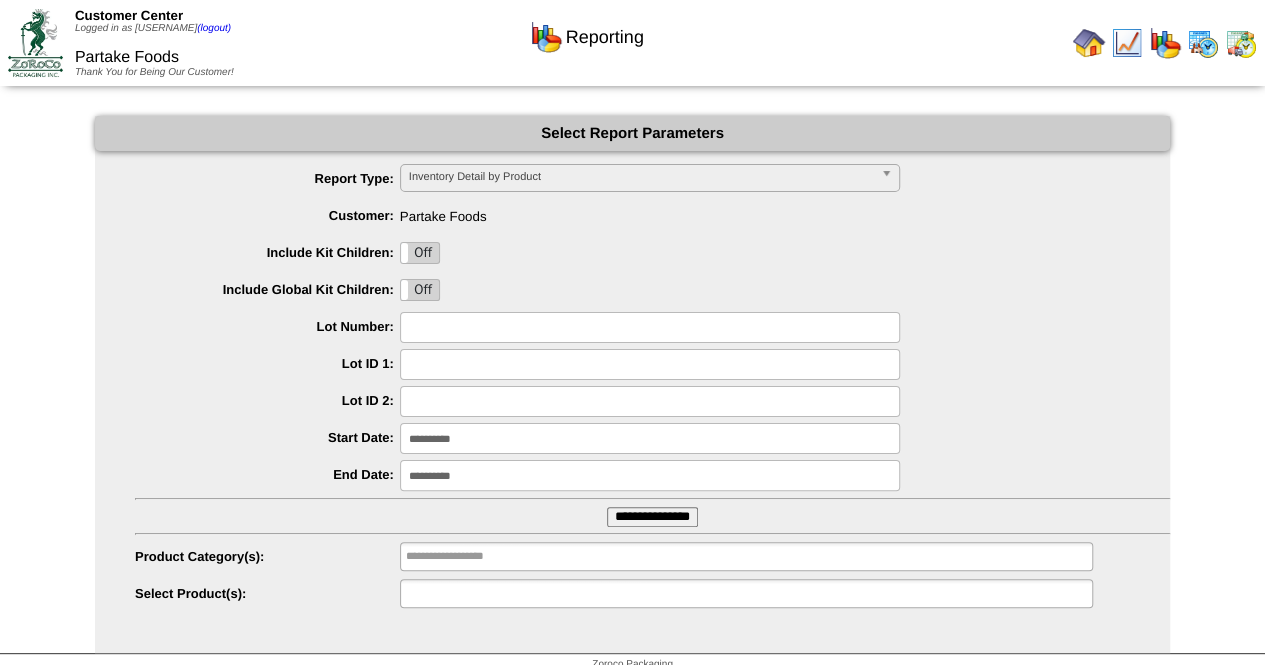 click at bounding box center (746, 593) 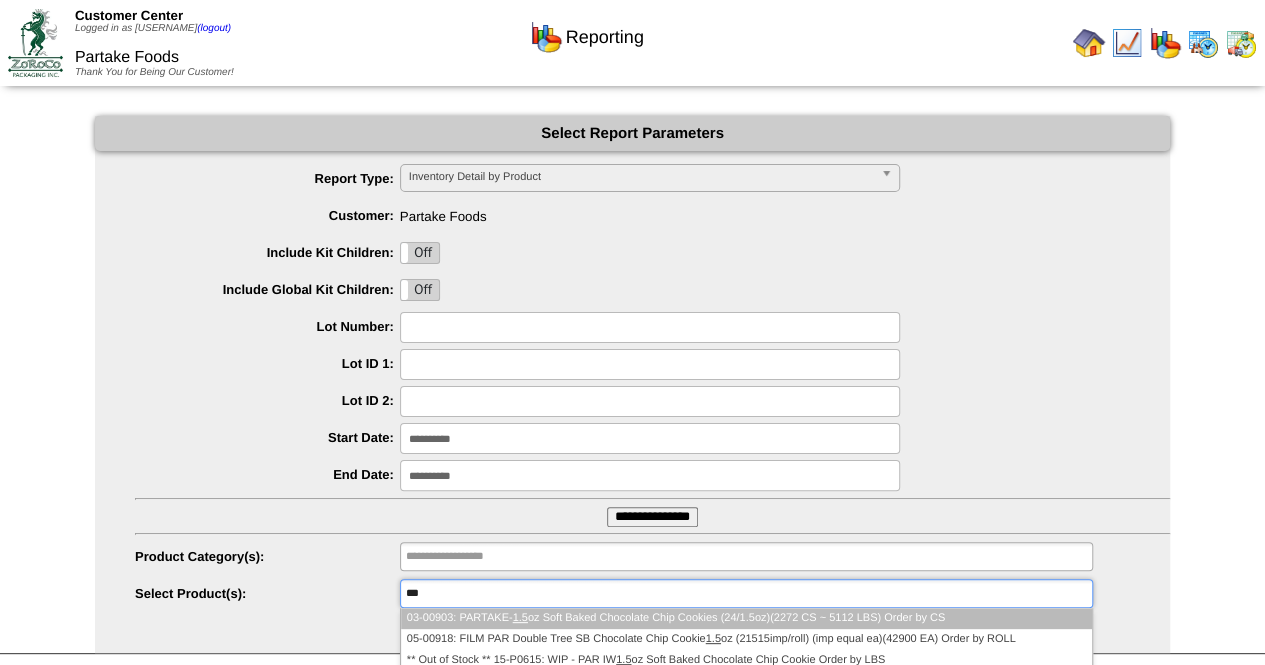 type on "***" 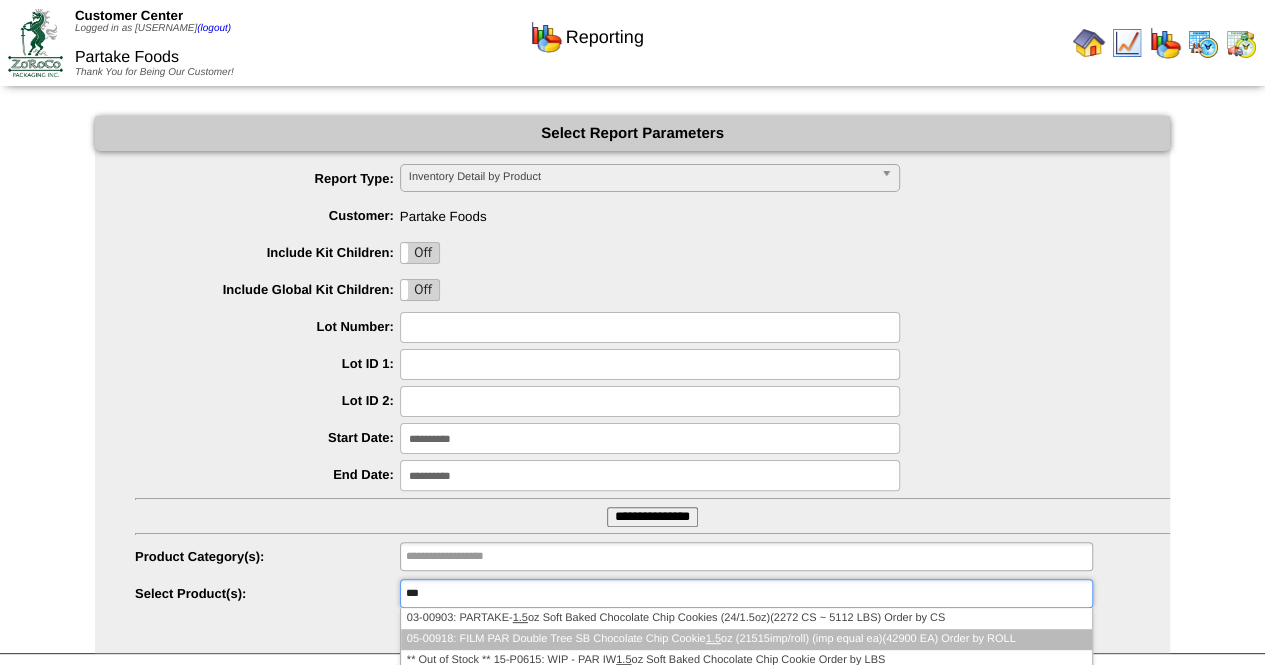 click on "05-00918: FILM PAR Double Tree SB Chocolate Chip Cookie  1.5 oz (21515imp/roll) (imp equal ea)(42900 EA) Order by ROLL" at bounding box center (746, 639) 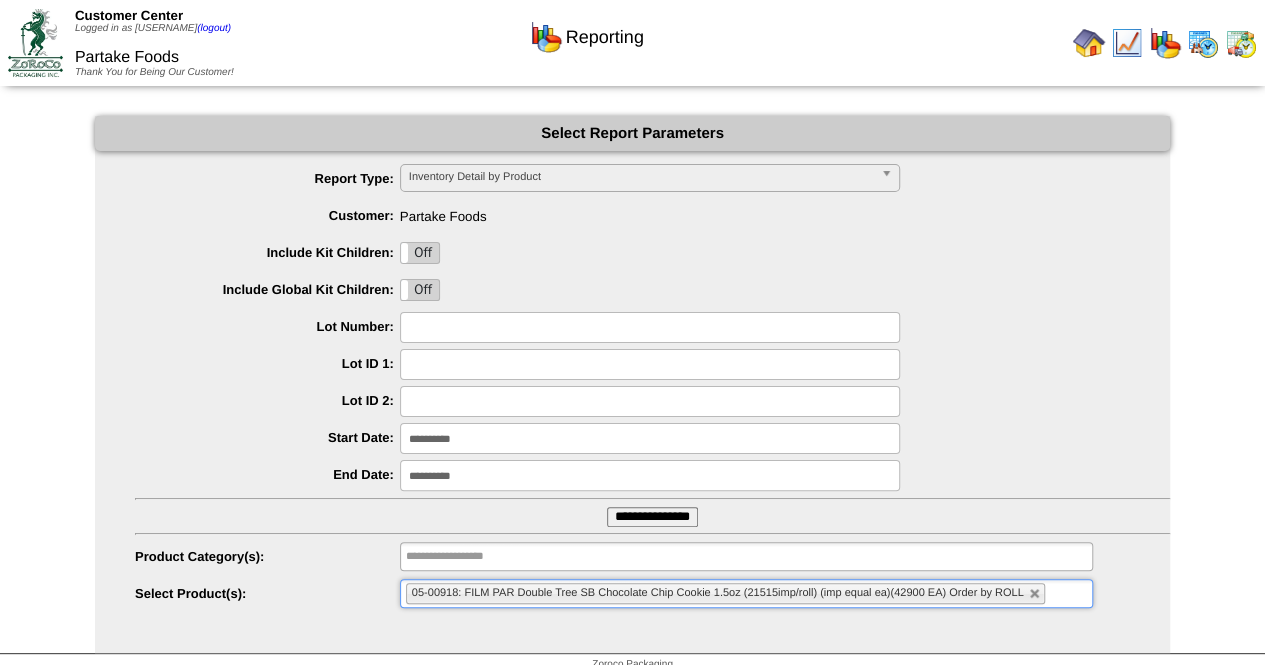 click on "**********" at bounding box center [652, 517] 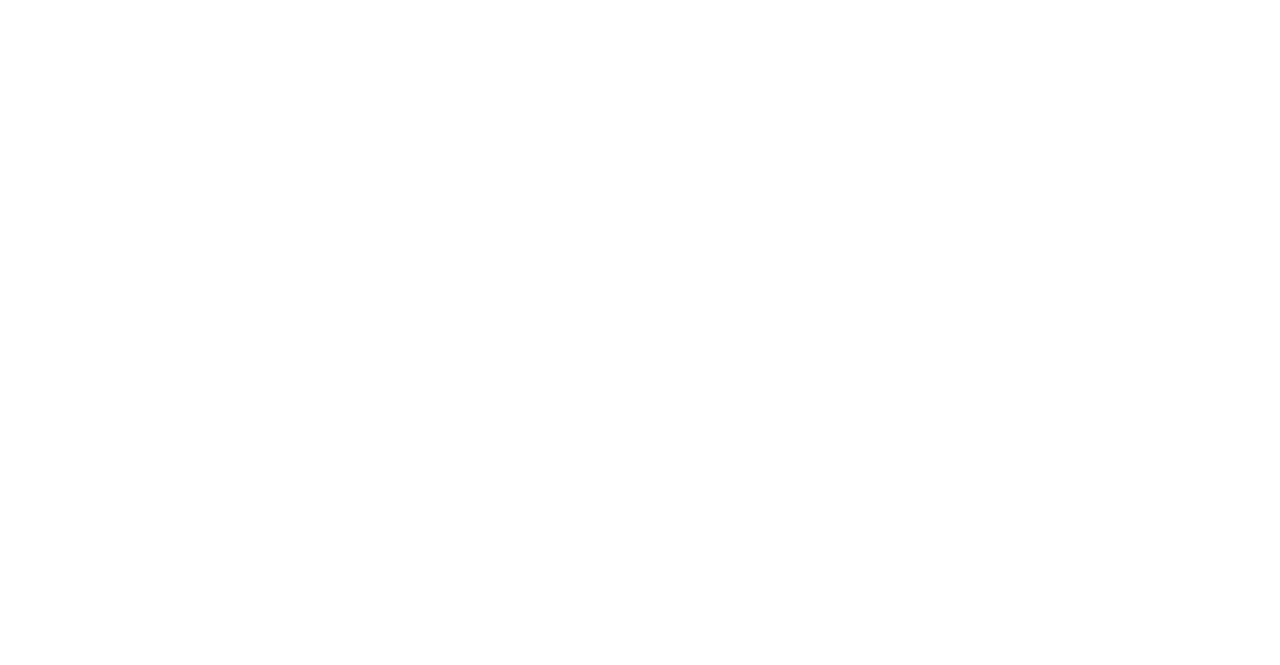 scroll, scrollTop: 0, scrollLeft: 0, axis: both 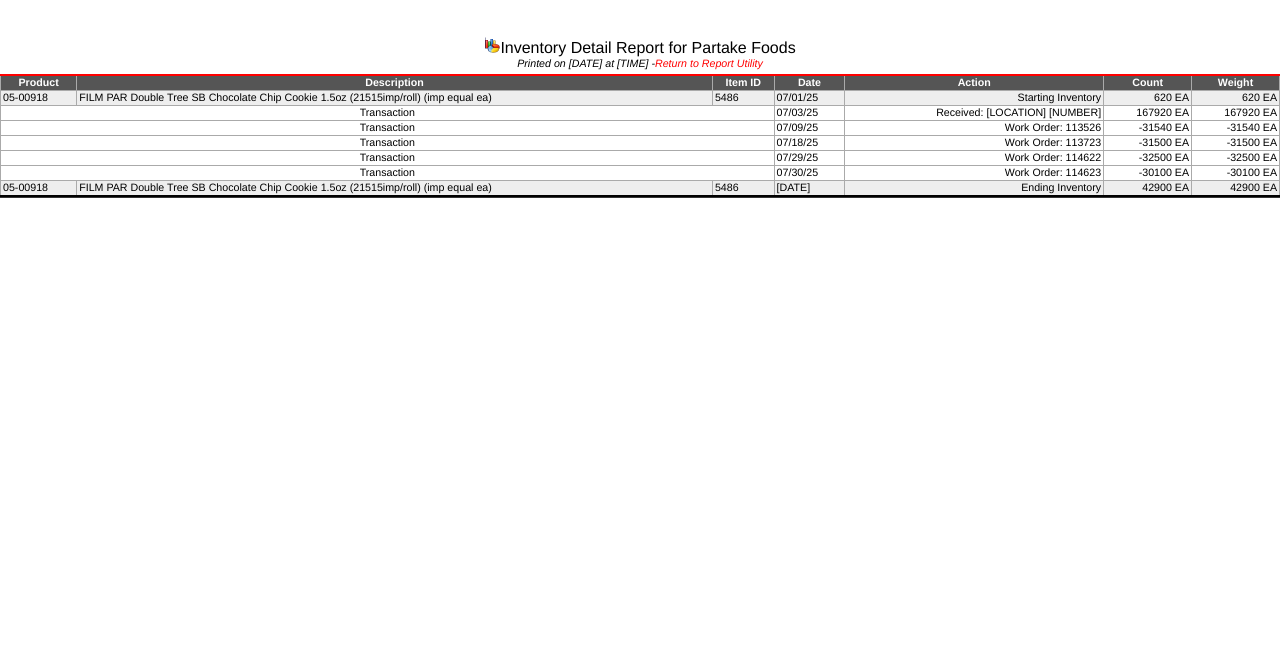 click on "Return to Report Utility" at bounding box center [709, 64] 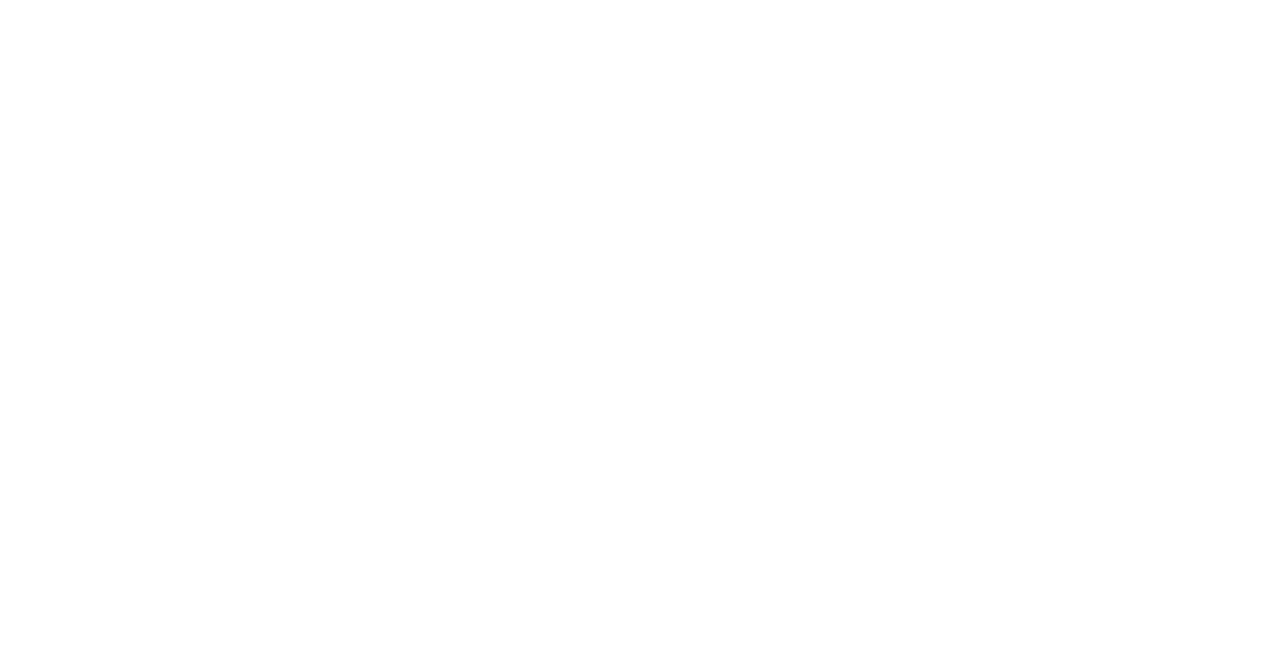 scroll, scrollTop: 0, scrollLeft: 0, axis: both 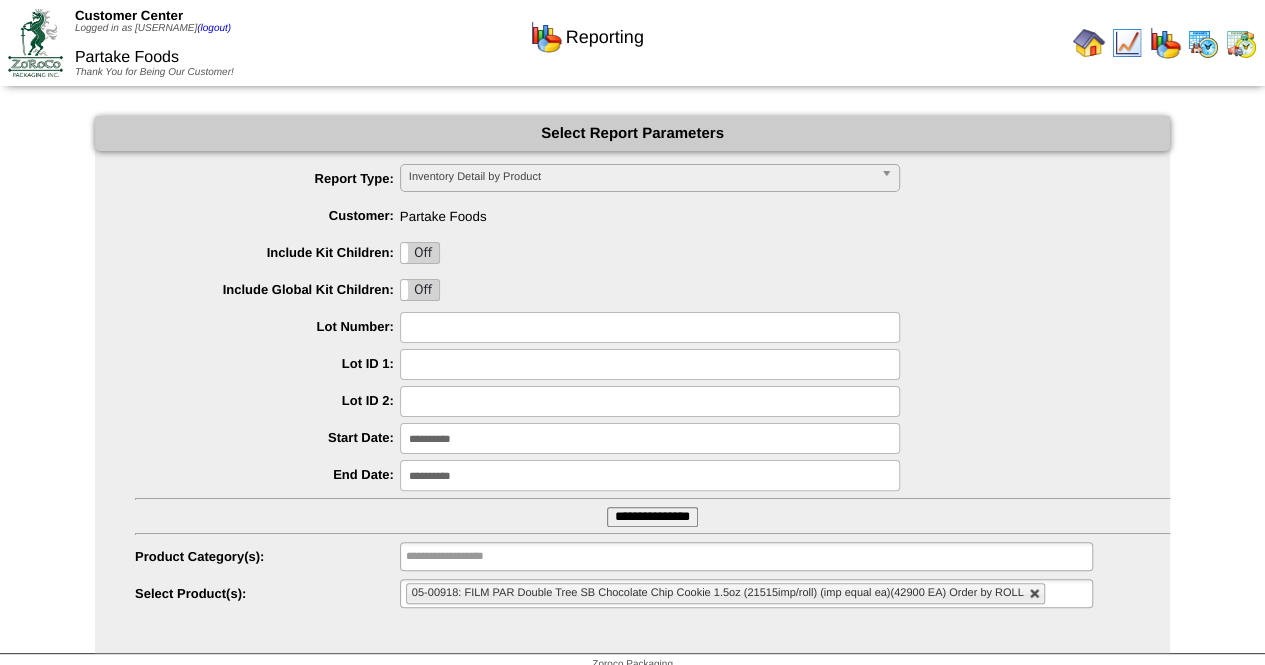 click at bounding box center (1035, 594) 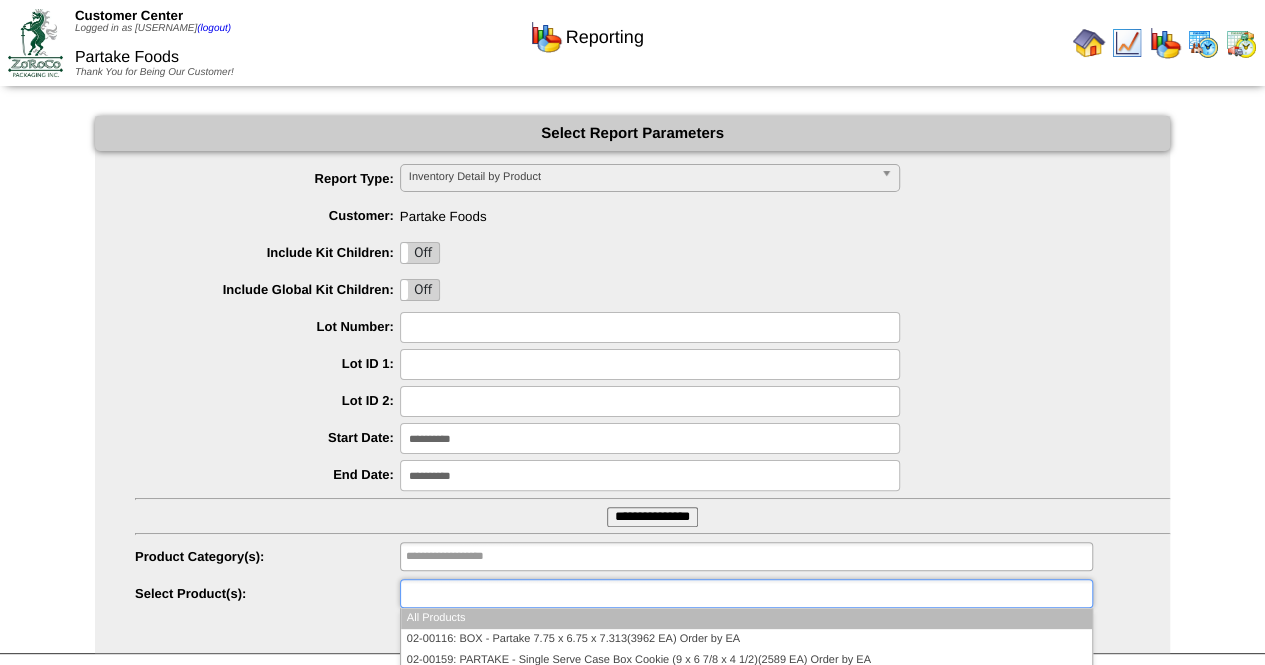 click at bounding box center [746, 593] 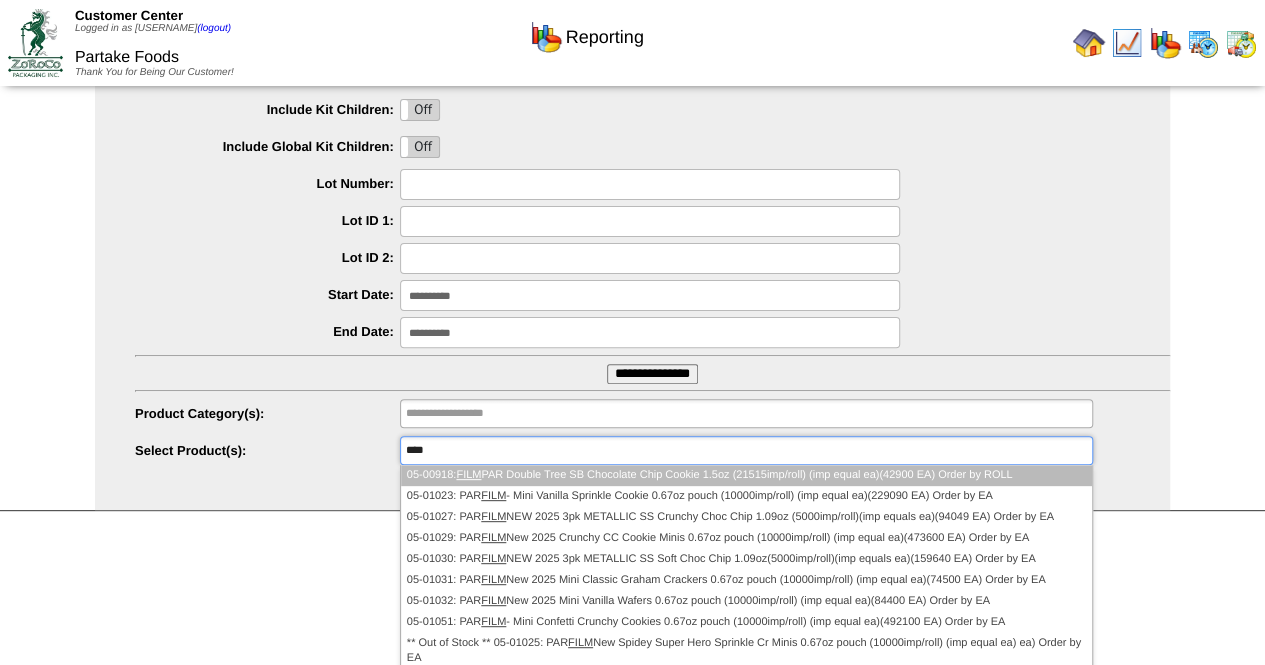 scroll, scrollTop: 168, scrollLeft: 0, axis: vertical 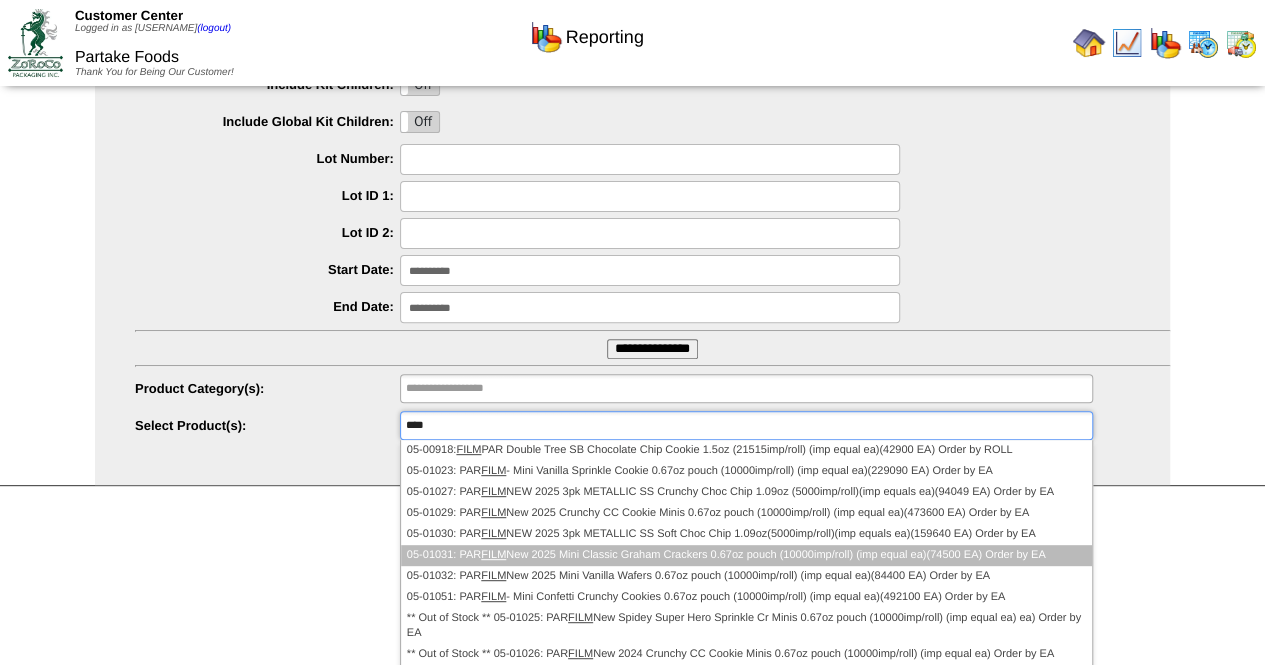 type on "****" 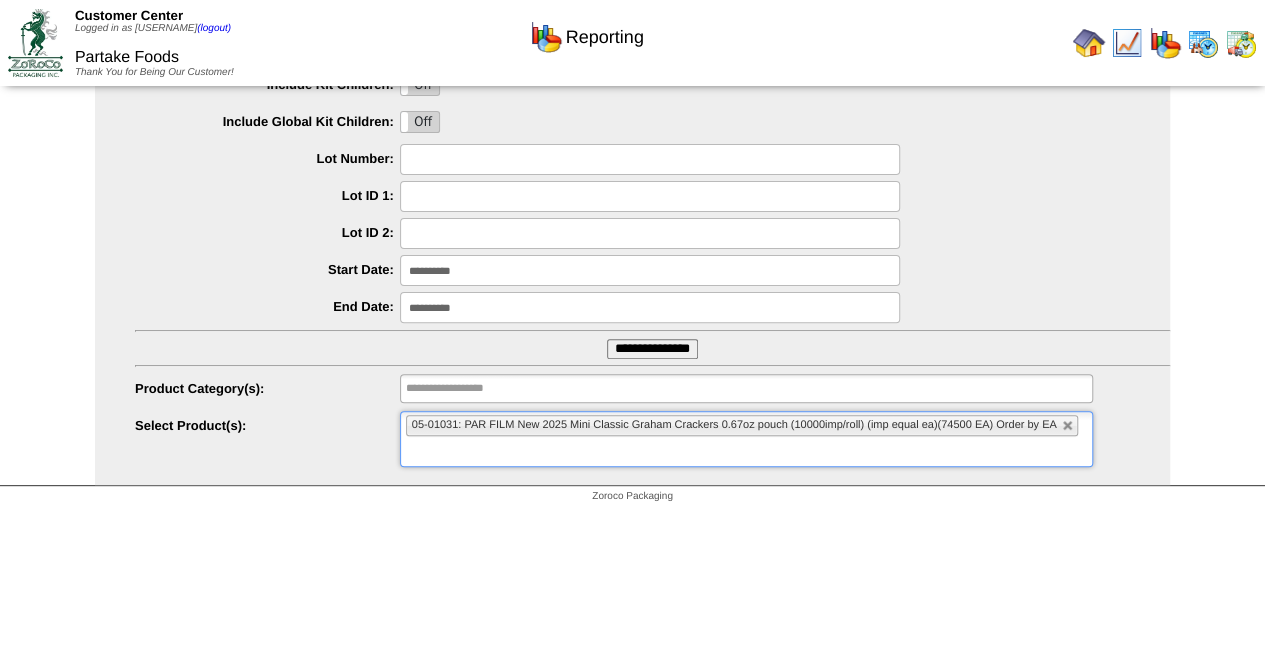 click on "**********" at bounding box center [652, 349] 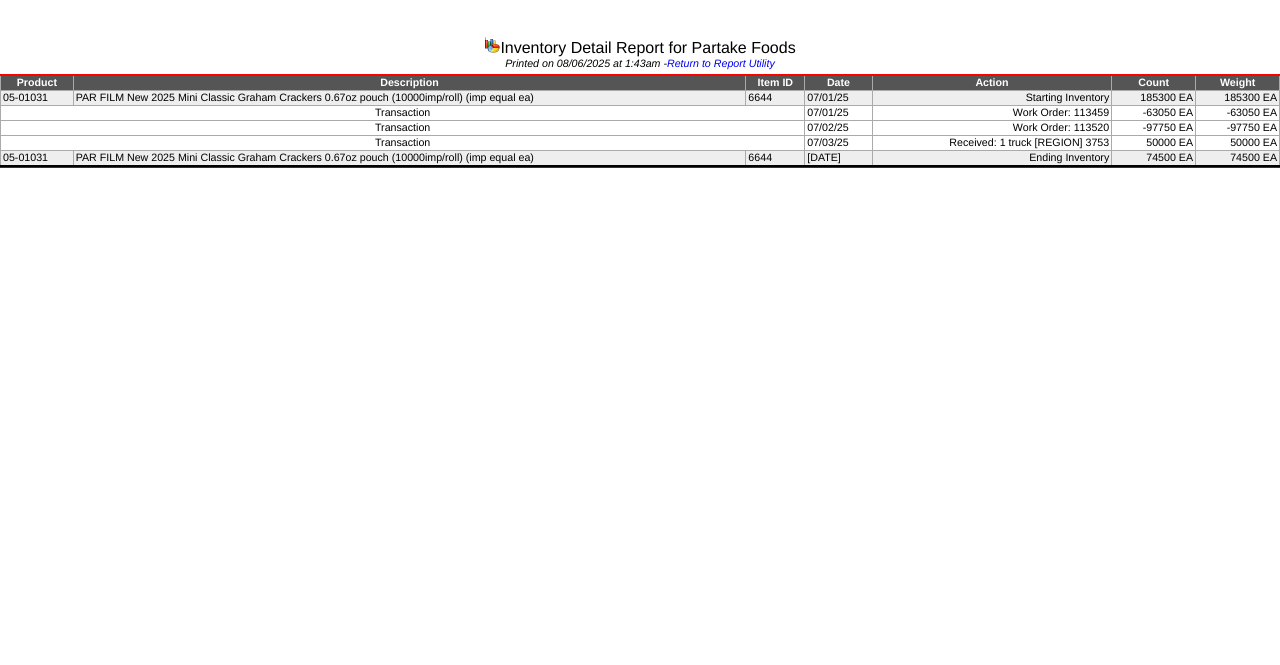 scroll, scrollTop: 0, scrollLeft: 0, axis: both 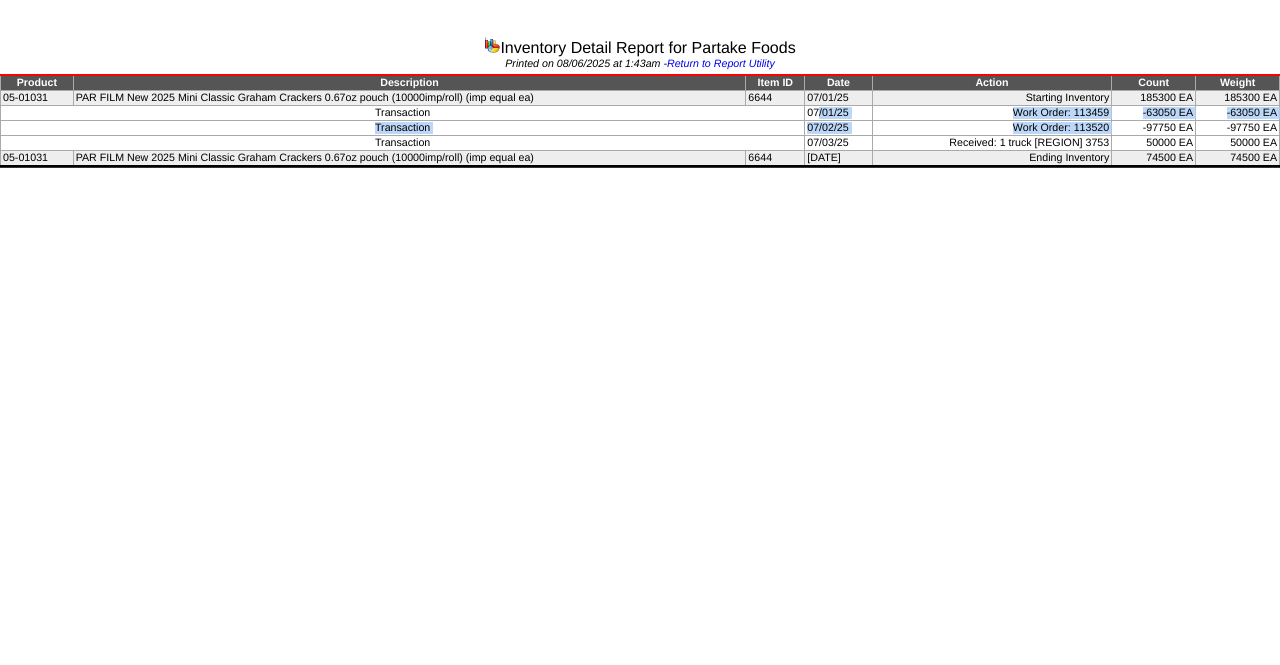drag, startPoint x: 808, startPoint y: 109, endPoint x: 1124, endPoint y: 123, distance: 316.30997 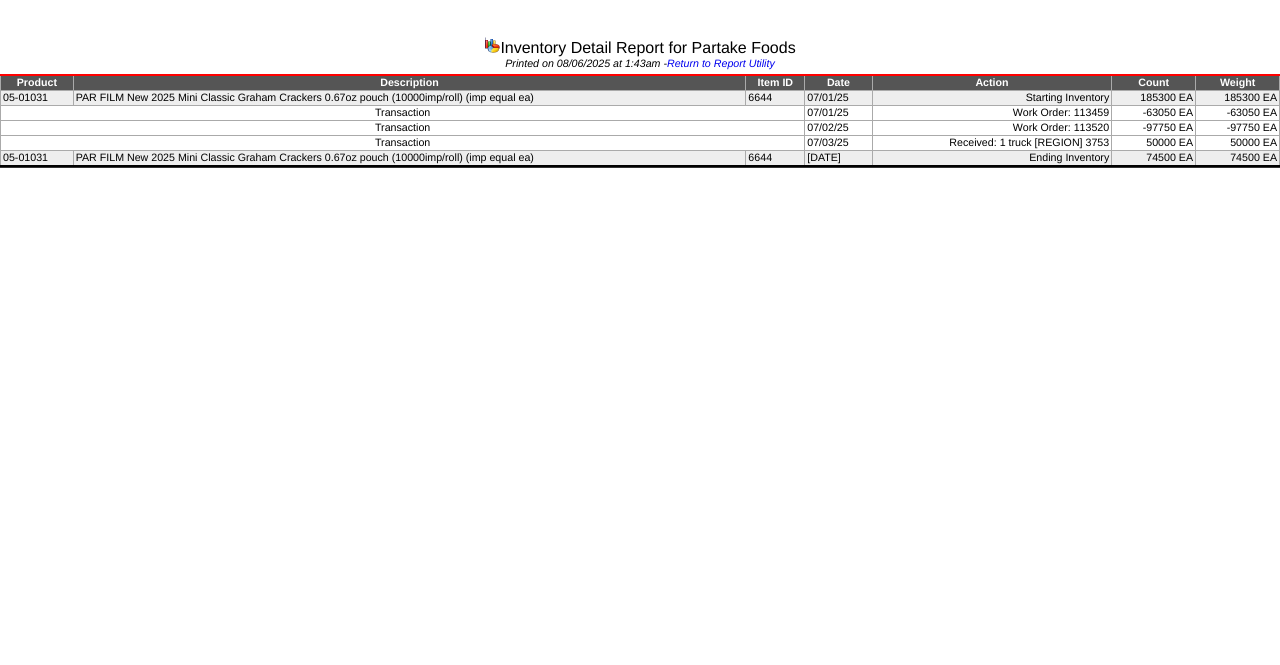 click on "Inventory Detail Report for Partake Foods
Printed on 08/06/2025 at 1:43am -  Return to Report Utility
Product
Description
Item ID
Date
Action
Count
Weight
05-01031
PAR FILM New 2025 Mini Classic Graham Crackers 0.67oz pouch (10000imp/roll) (imp equal ea)
6644
07/01/25
Starting Inventory
Transaction" at bounding box center [640, 86] 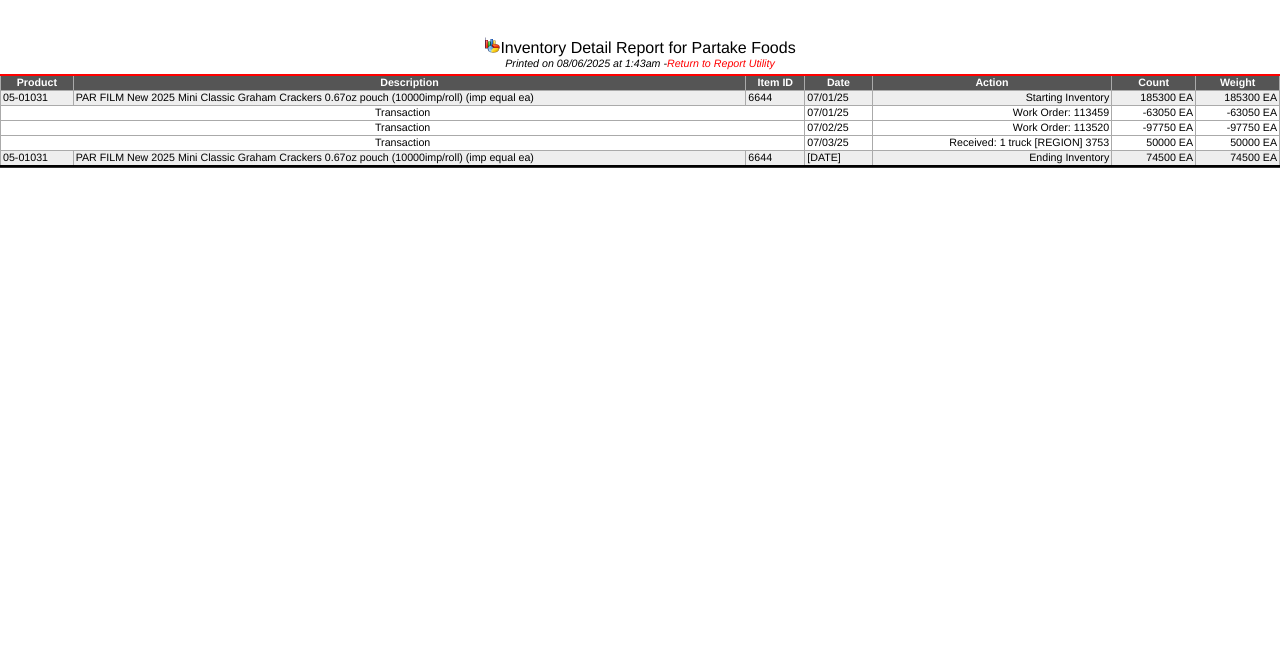 click on "Return to Report Utility" at bounding box center (721, 64) 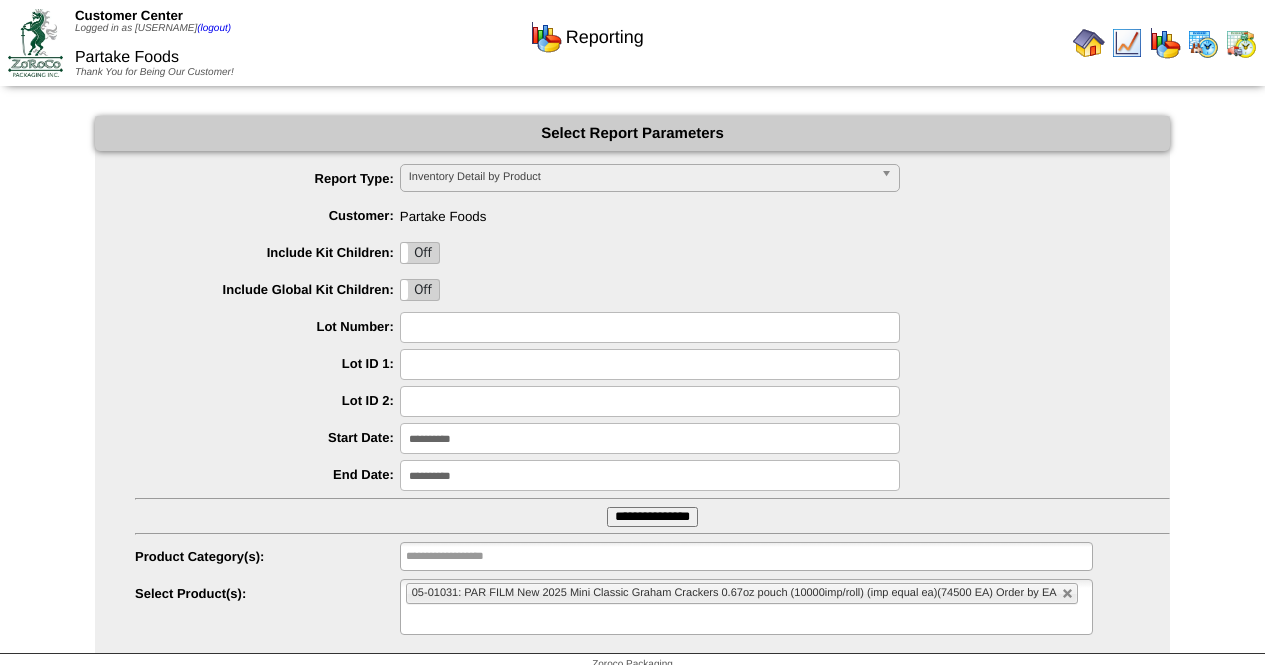 scroll, scrollTop: 0, scrollLeft: 0, axis: both 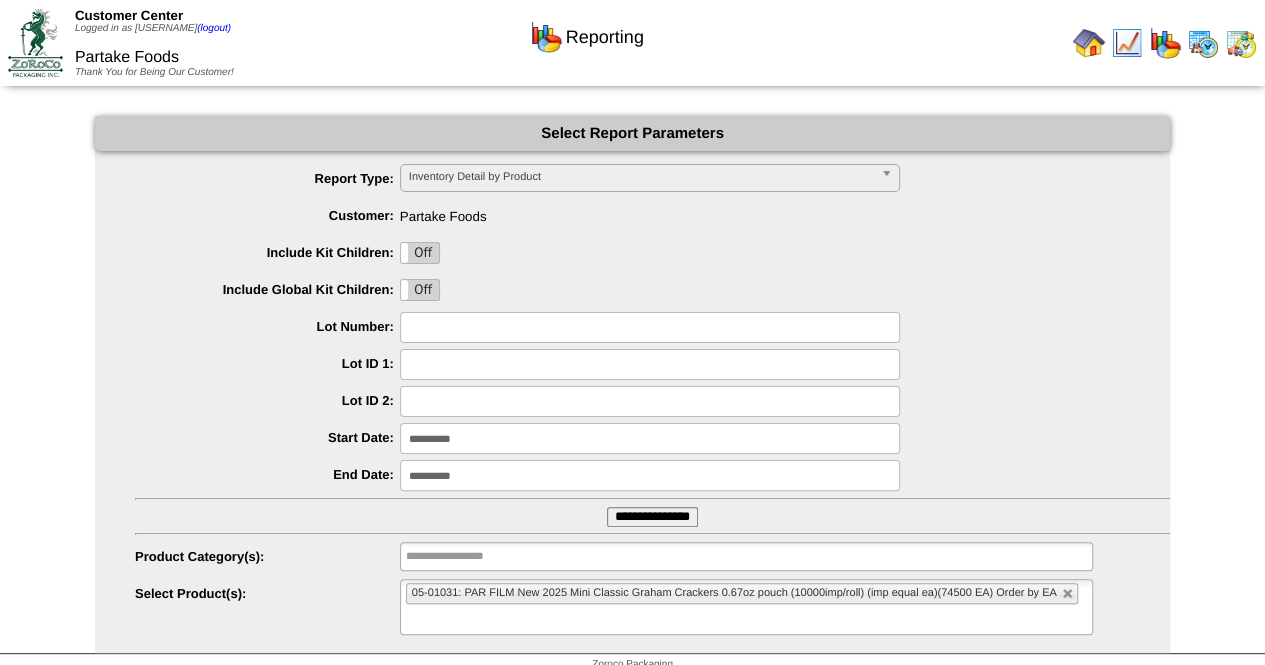 click at bounding box center [1068, 594] 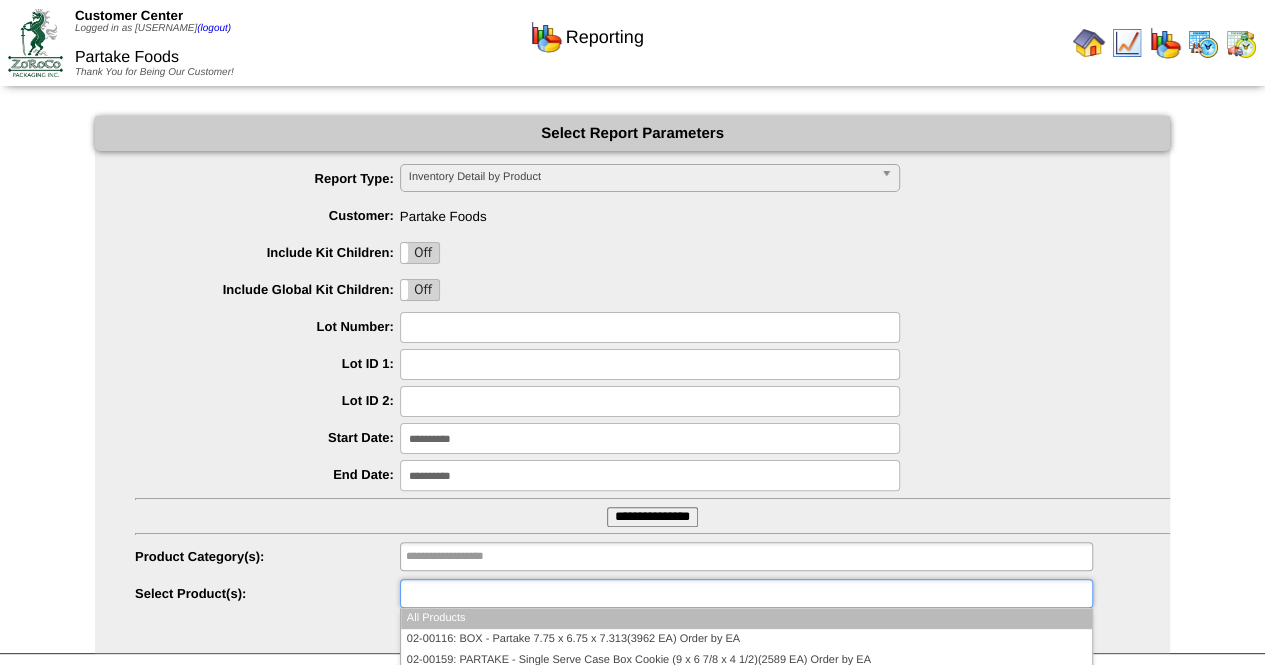 click at bounding box center (746, 593) 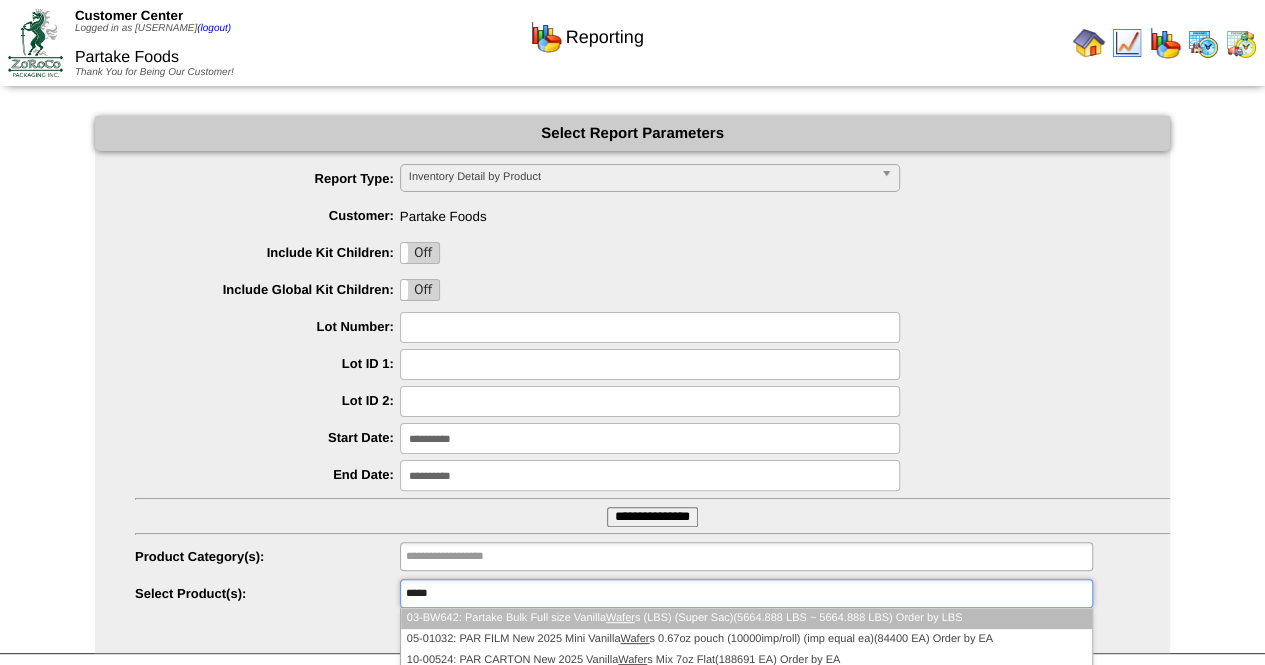 scroll, scrollTop: 22, scrollLeft: 0, axis: vertical 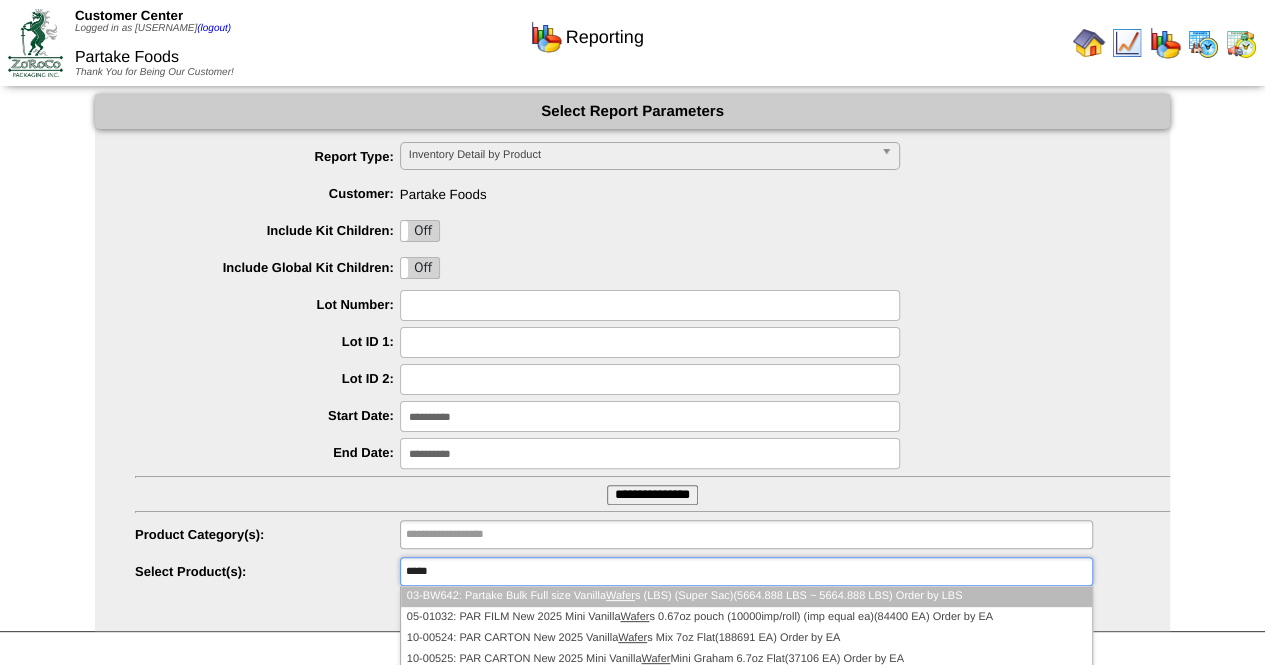 type on "*****" 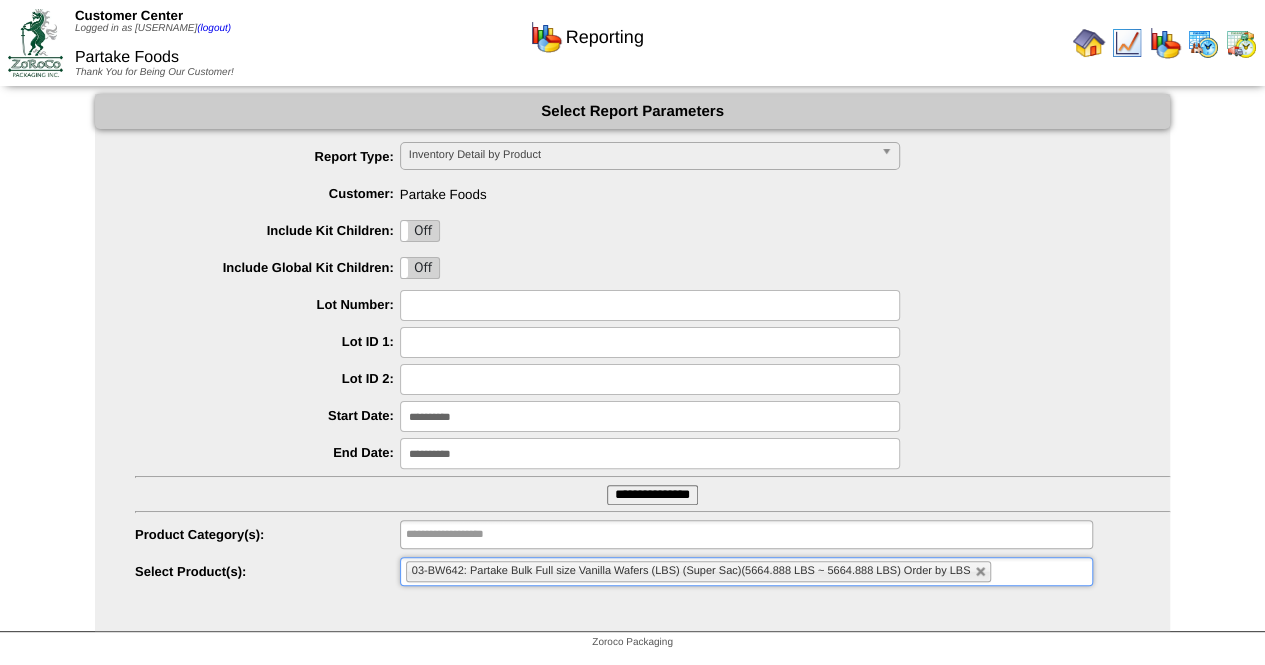 click on "**********" at bounding box center [652, 495] 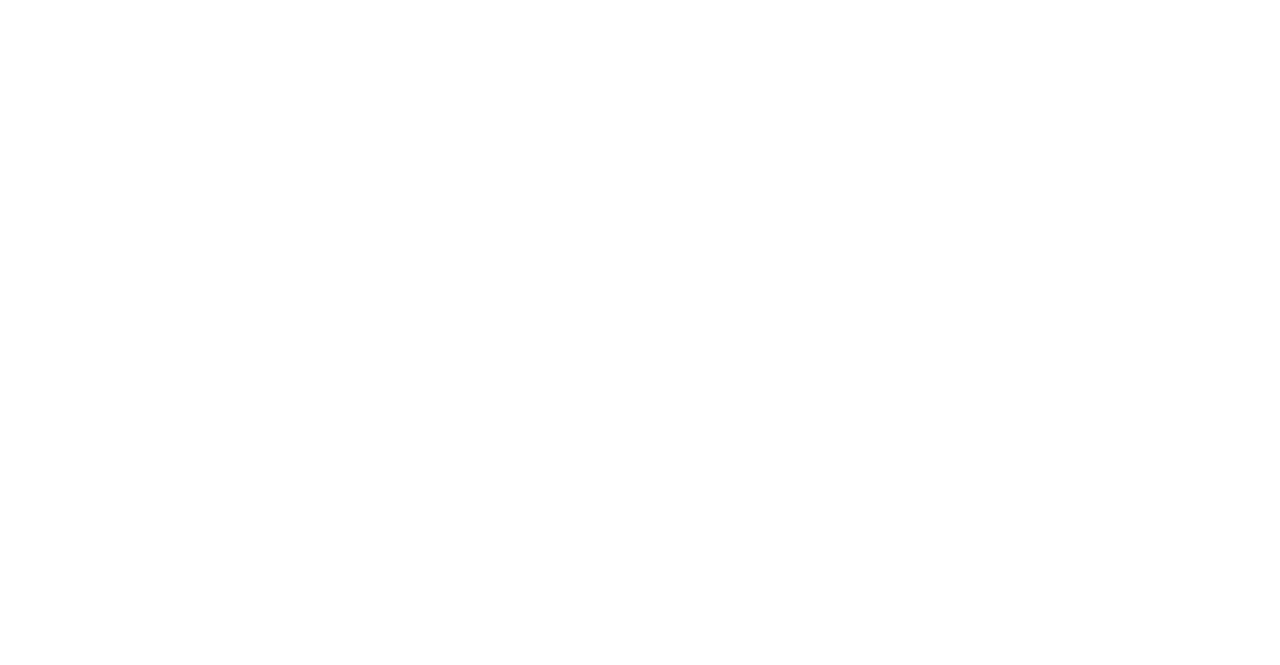 scroll, scrollTop: 0, scrollLeft: 0, axis: both 